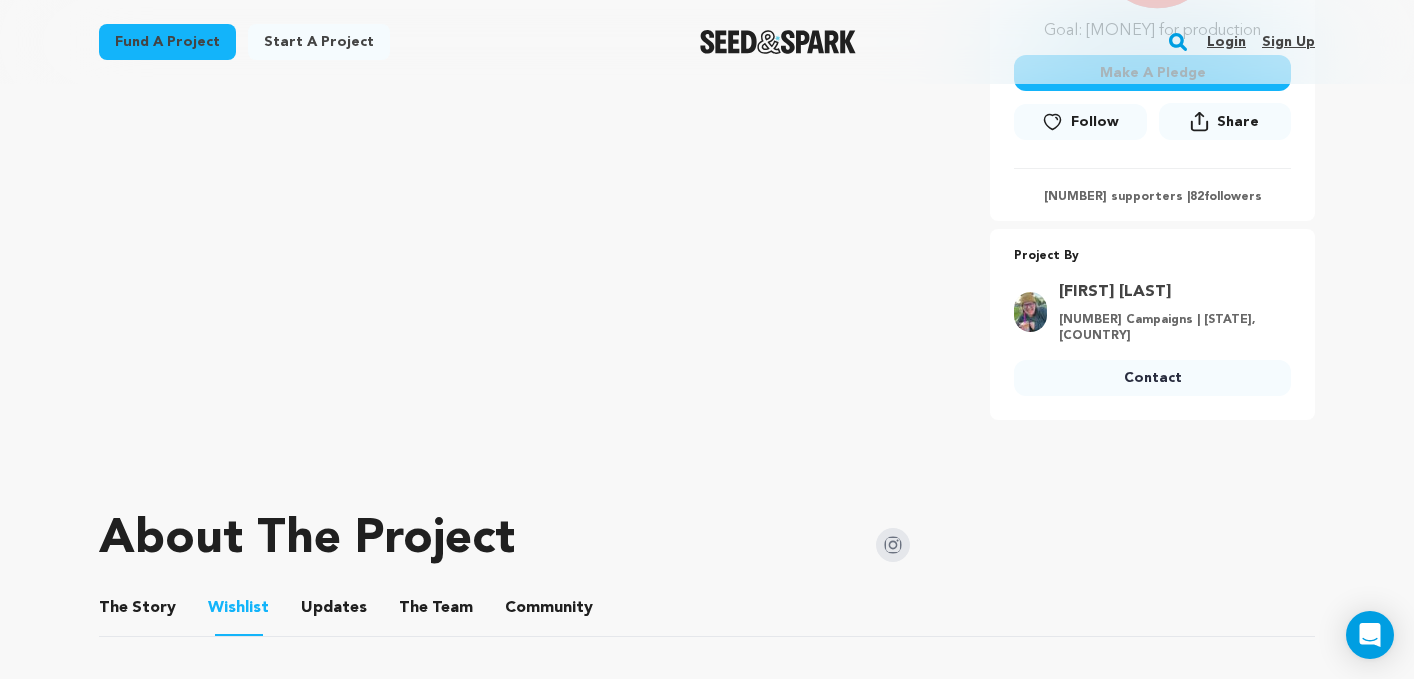 scroll, scrollTop: 672, scrollLeft: 0, axis: vertical 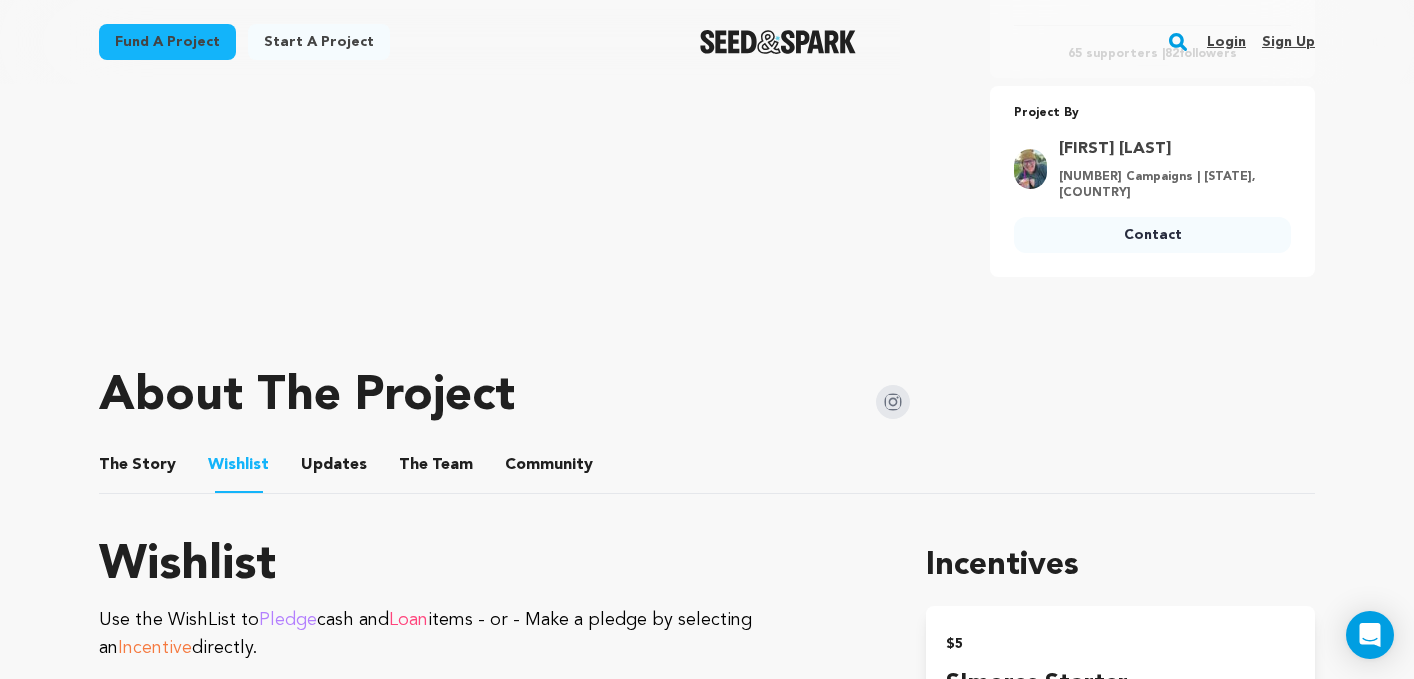 click on "Login" at bounding box center [1226, 42] 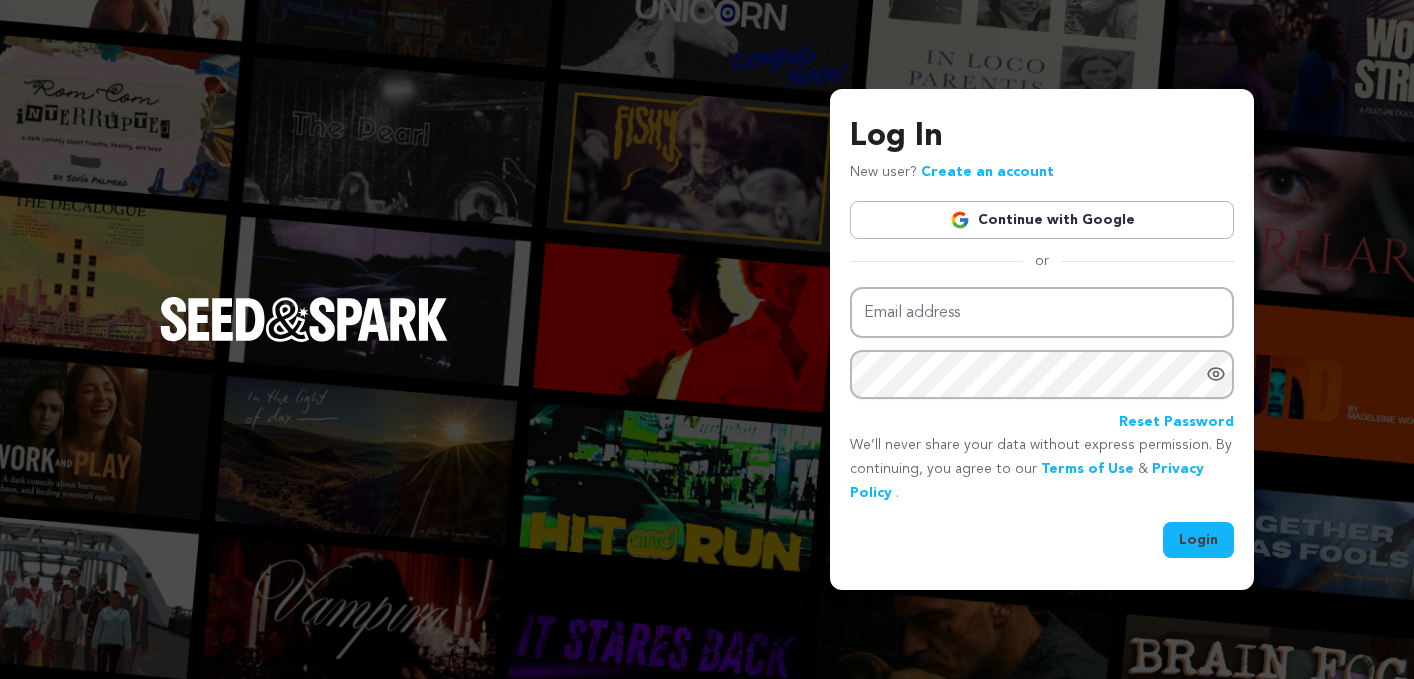 scroll, scrollTop: 0, scrollLeft: 0, axis: both 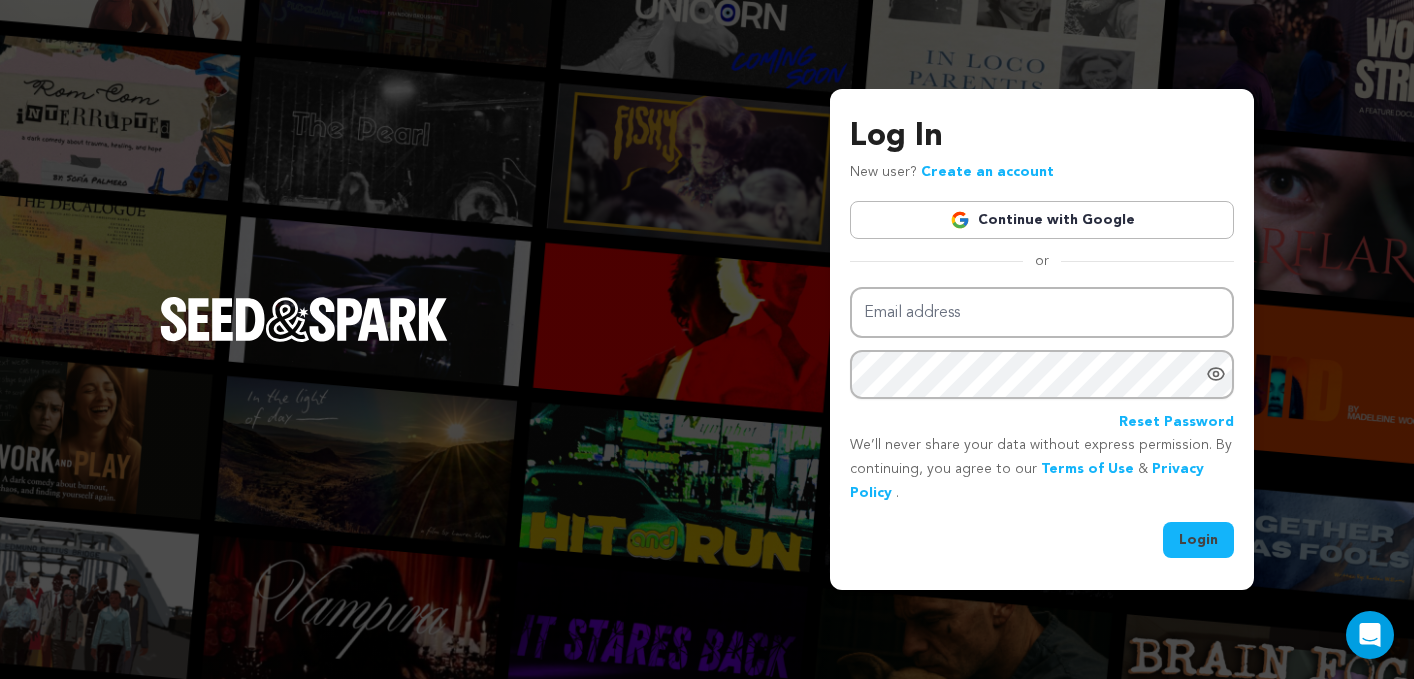 click on "Continue with Google" at bounding box center (1042, 220) 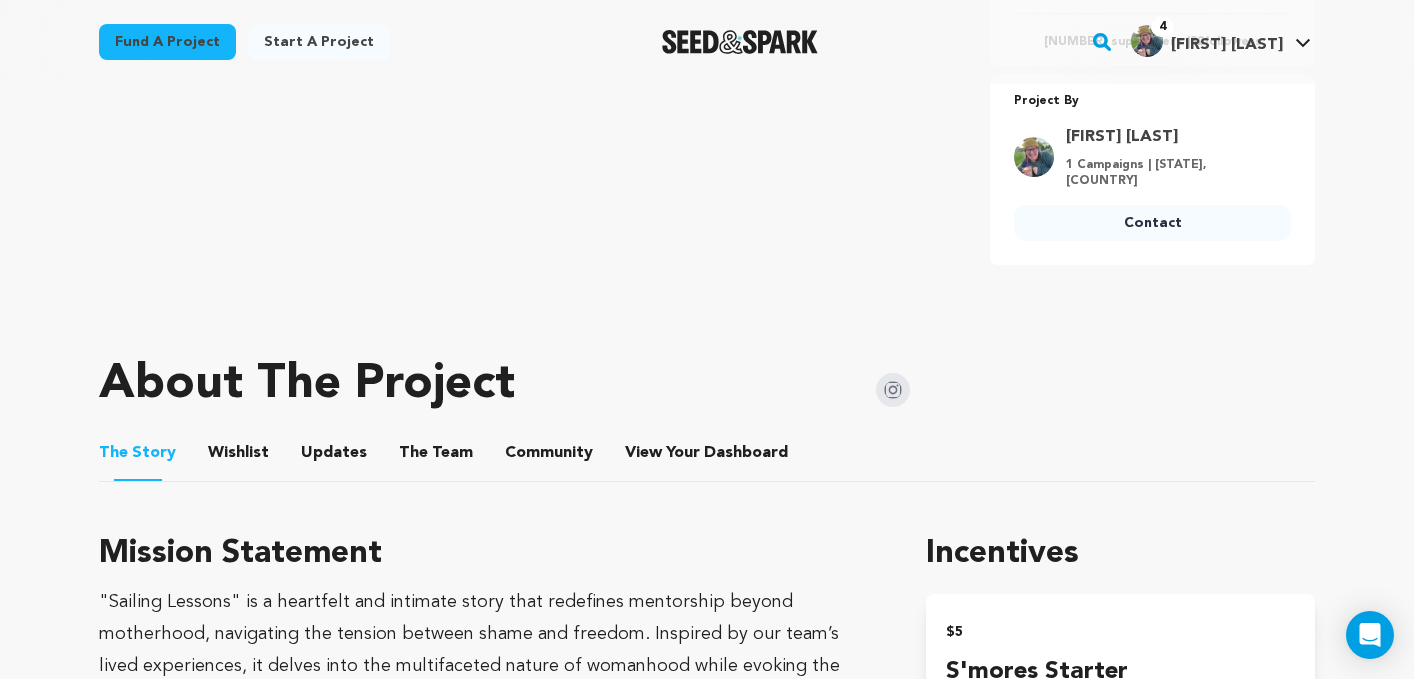 scroll, scrollTop: 742, scrollLeft: 0, axis: vertical 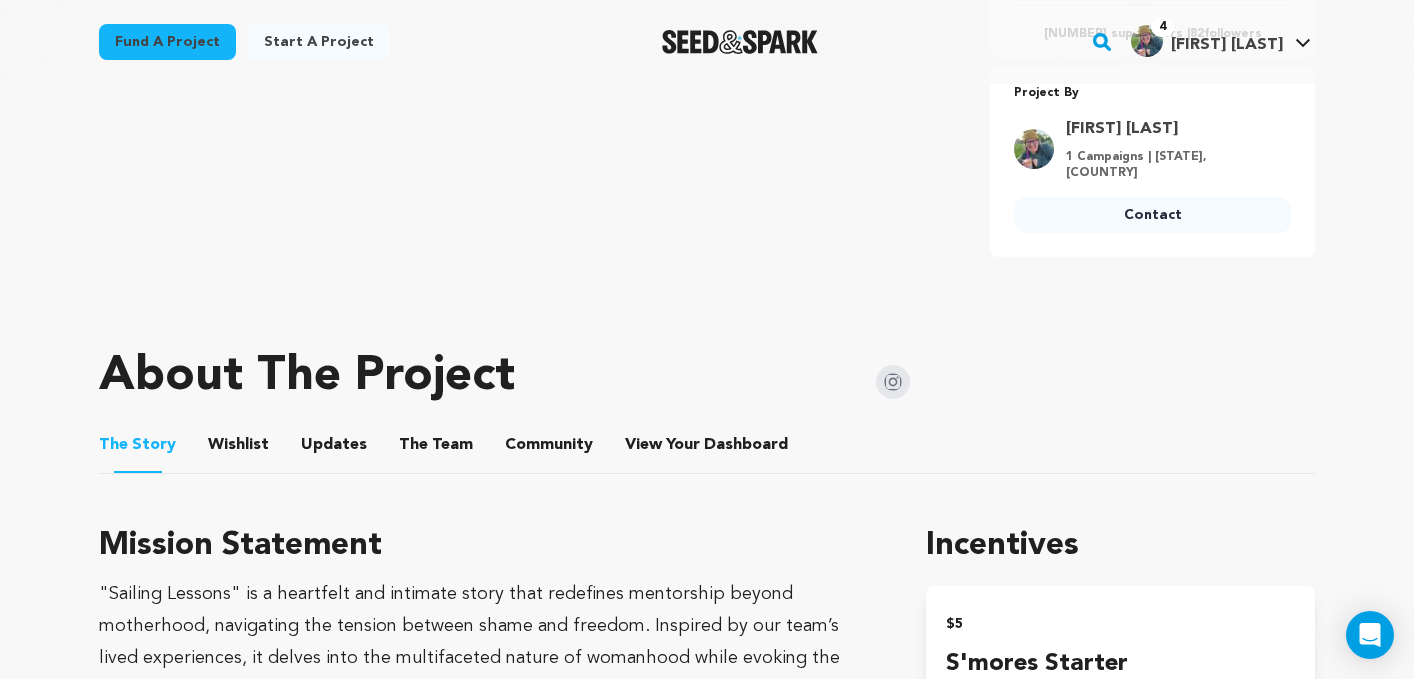 click on "View Your Dashboard
View   Your   Dashboard" at bounding box center [708, 445] 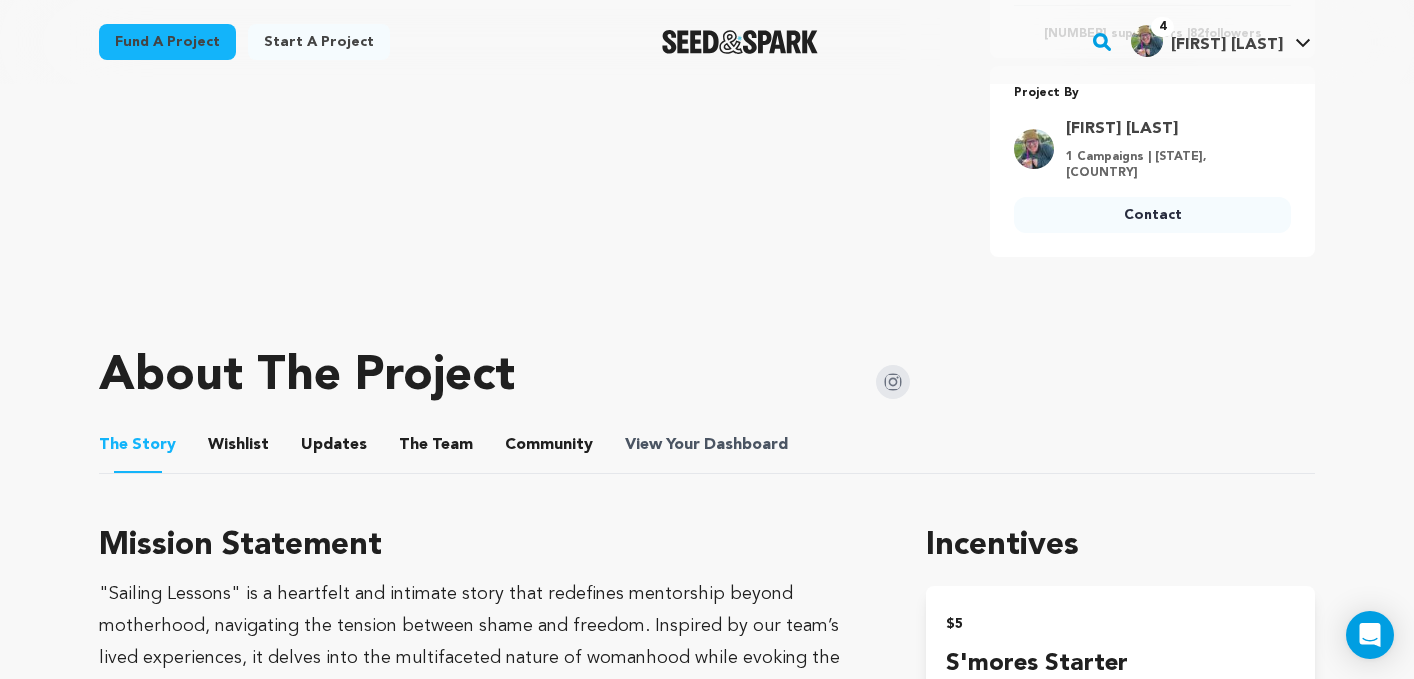 click on "View   Your   Dashboard" at bounding box center (708, 445) 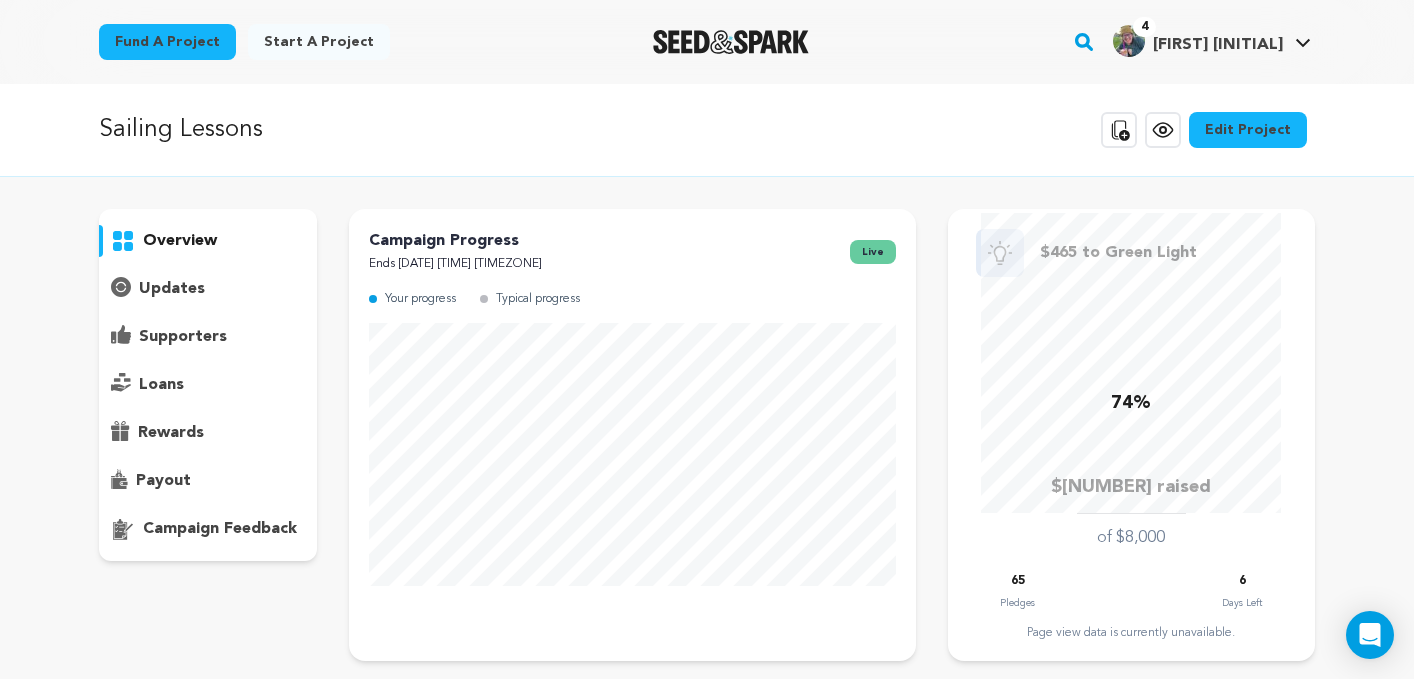 scroll, scrollTop: 0, scrollLeft: 0, axis: both 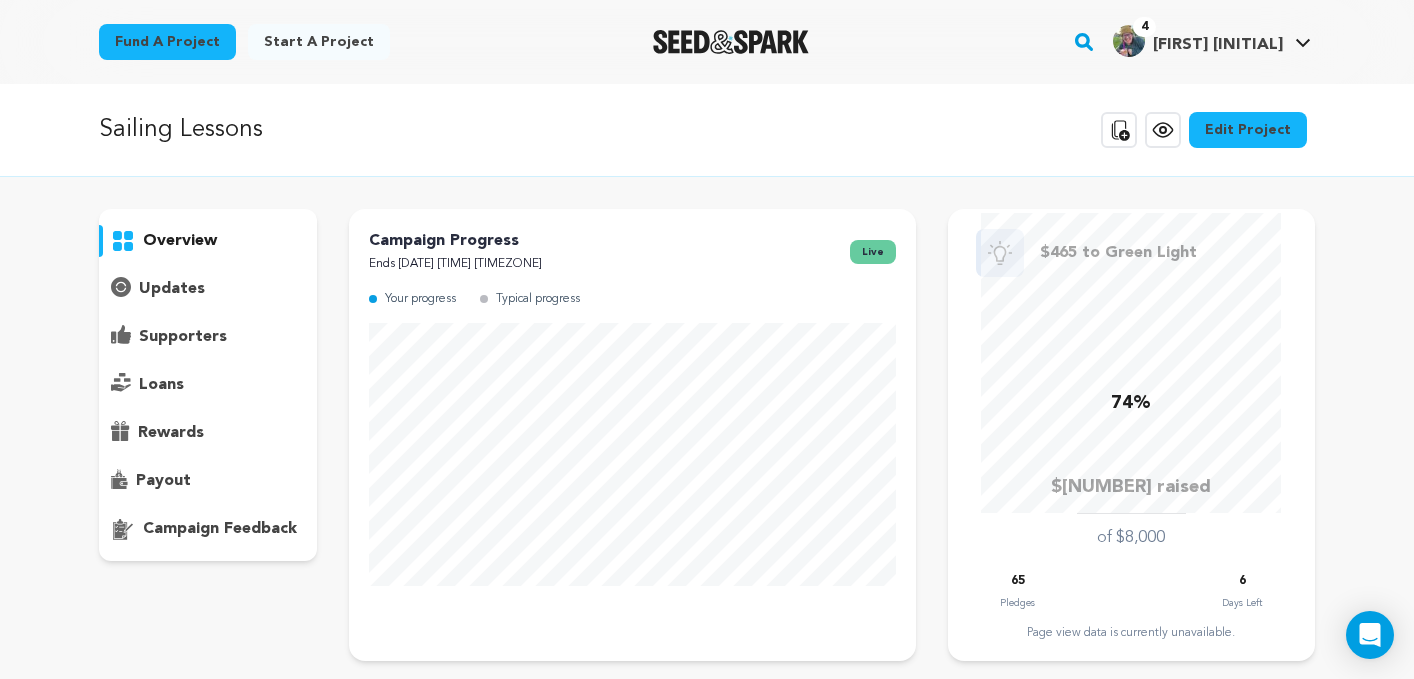 click on "supporters" at bounding box center [183, 337] 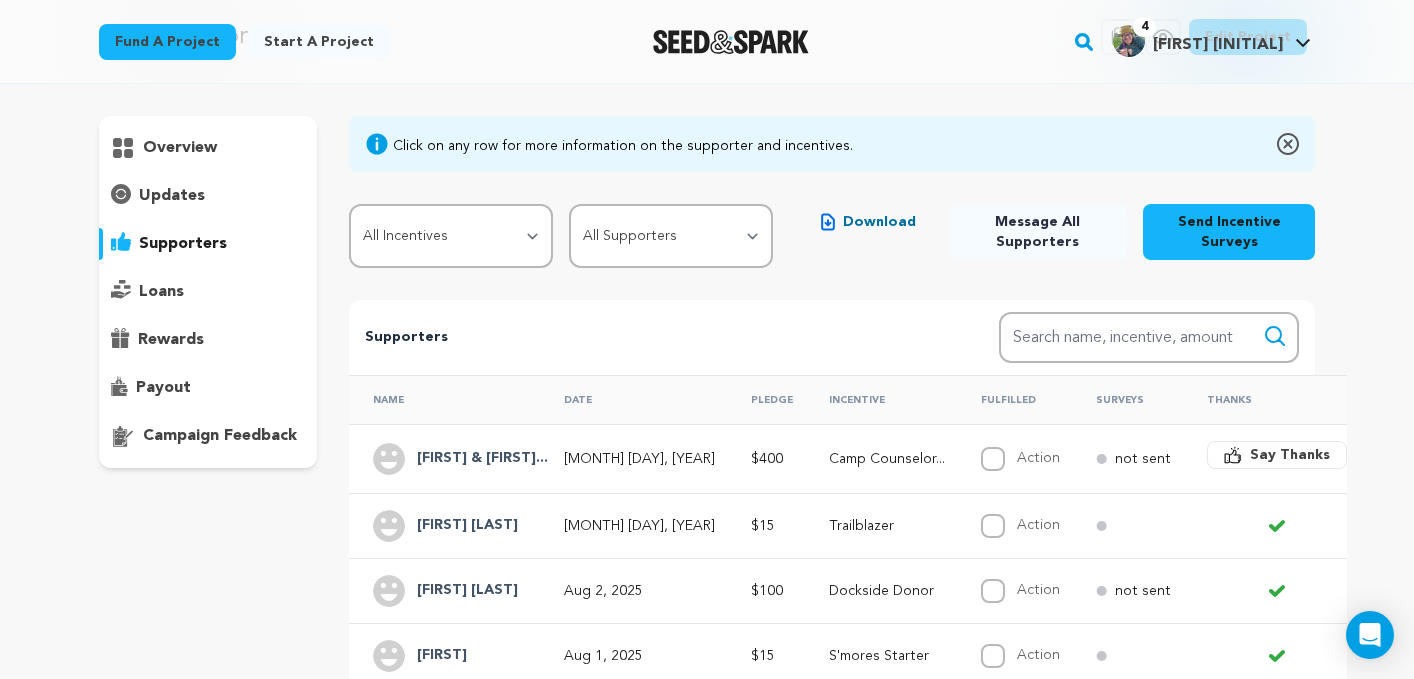 scroll, scrollTop: 97, scrollLeft: 0, axis: vertical 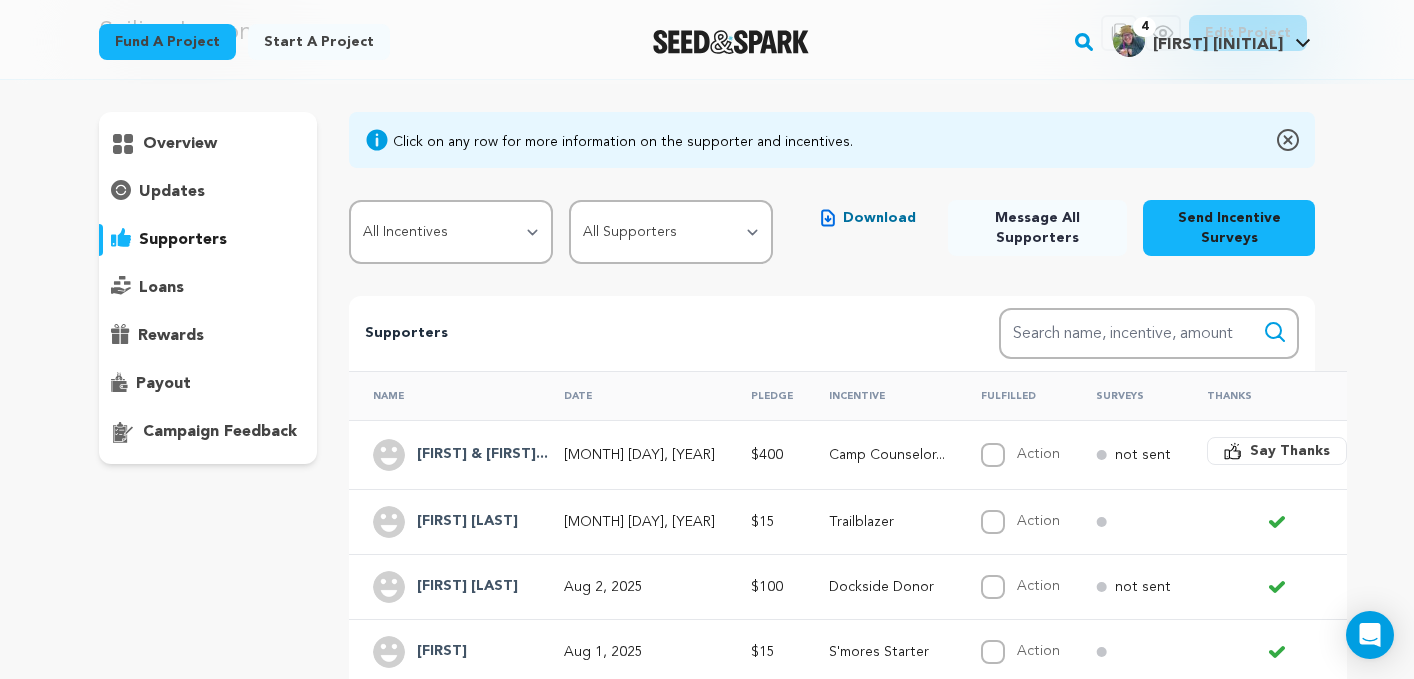 click on "[FIRST] & [FIRST]..." at bounding box center (482, 455) 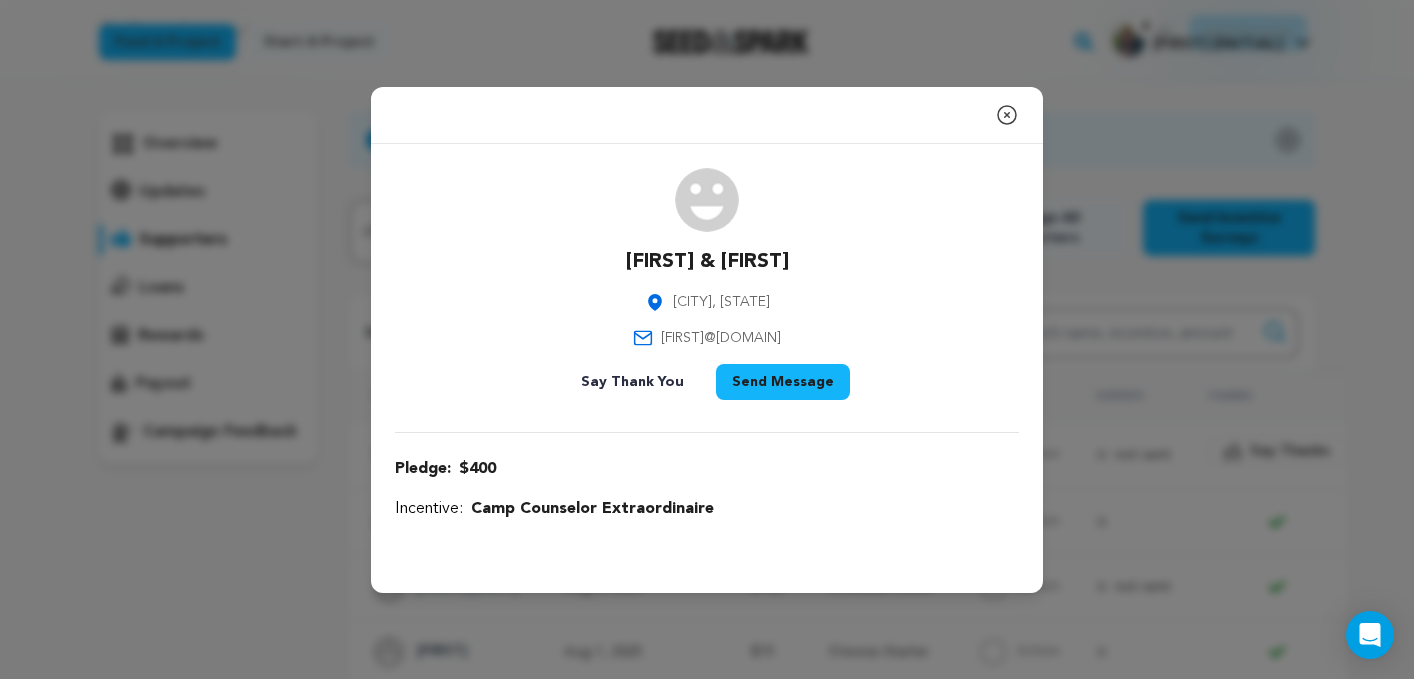 click on "greedotherodian20@gmail.com" at bounding box center [721, 338] 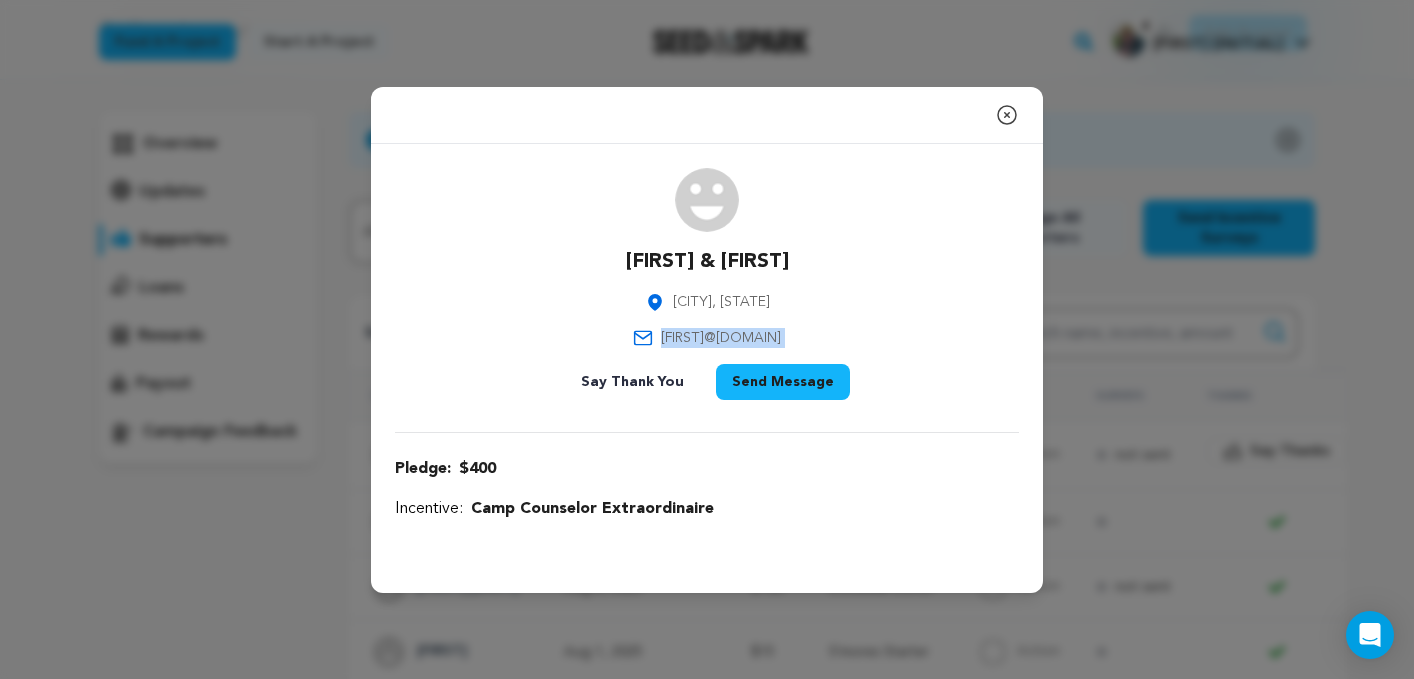 click on "greedotherodian20@gmail.com" at bounding box center (721, 338) 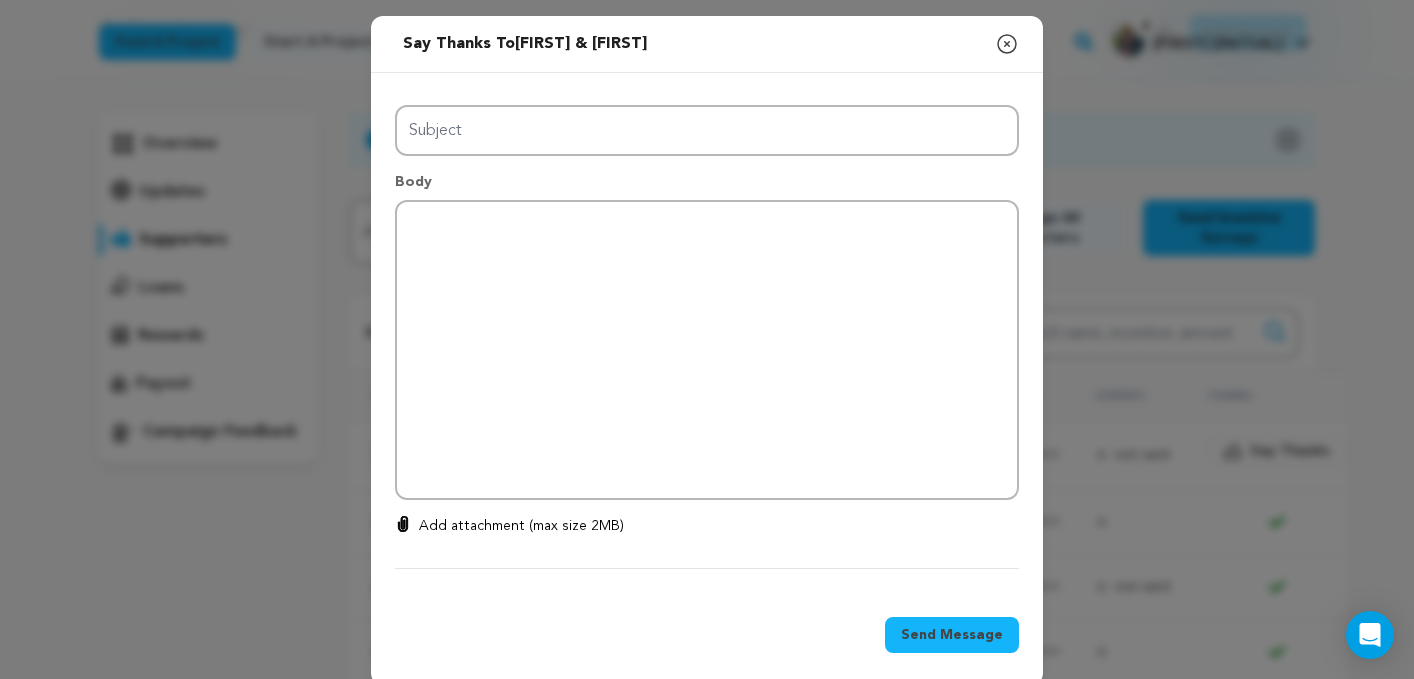 type on "Thanks for your support!" 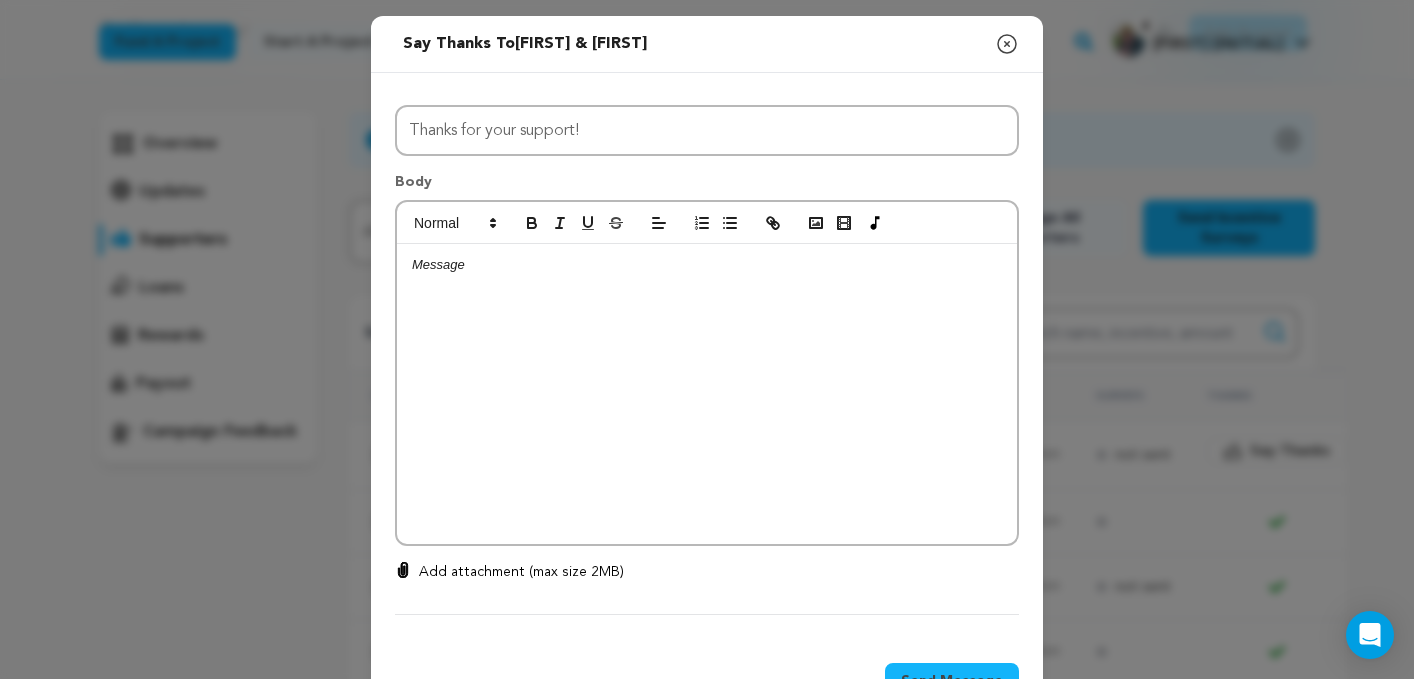 click at bounding box center (707, 394) 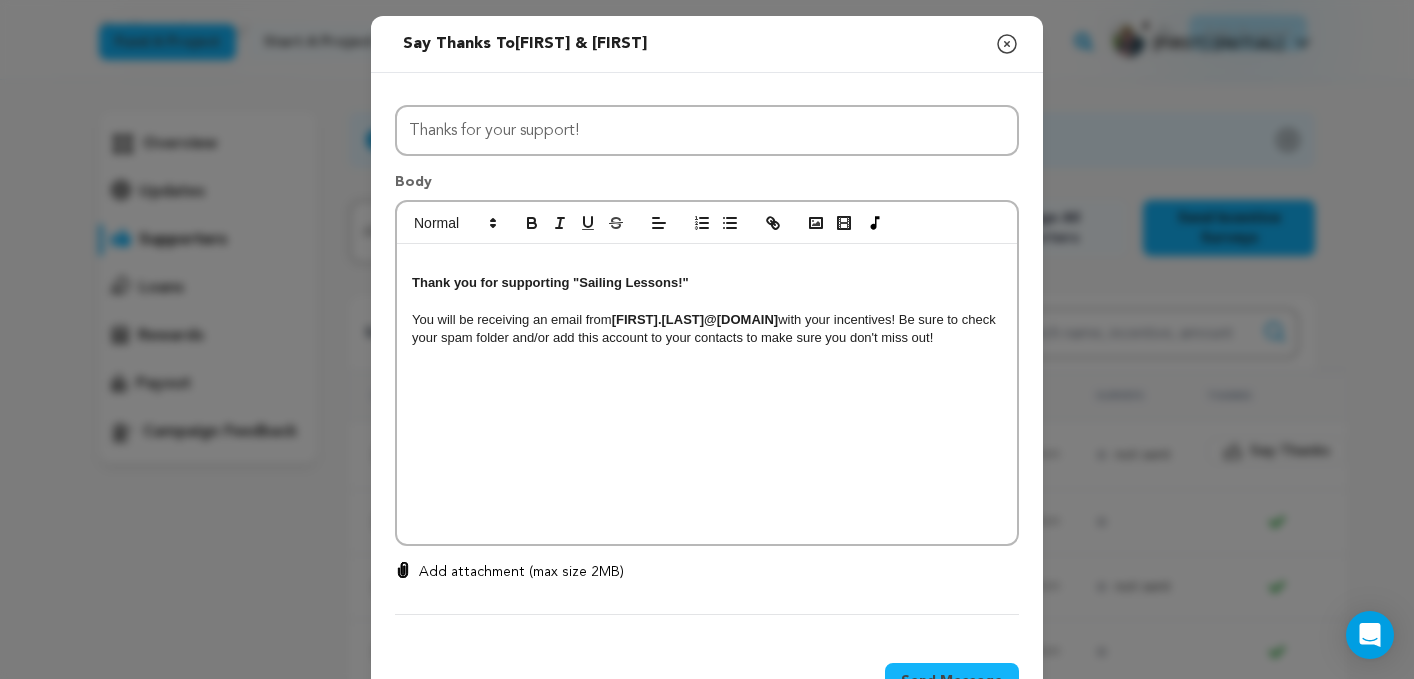scroll, scrollTop: 68, scrollLeft: 0, axis: vertical 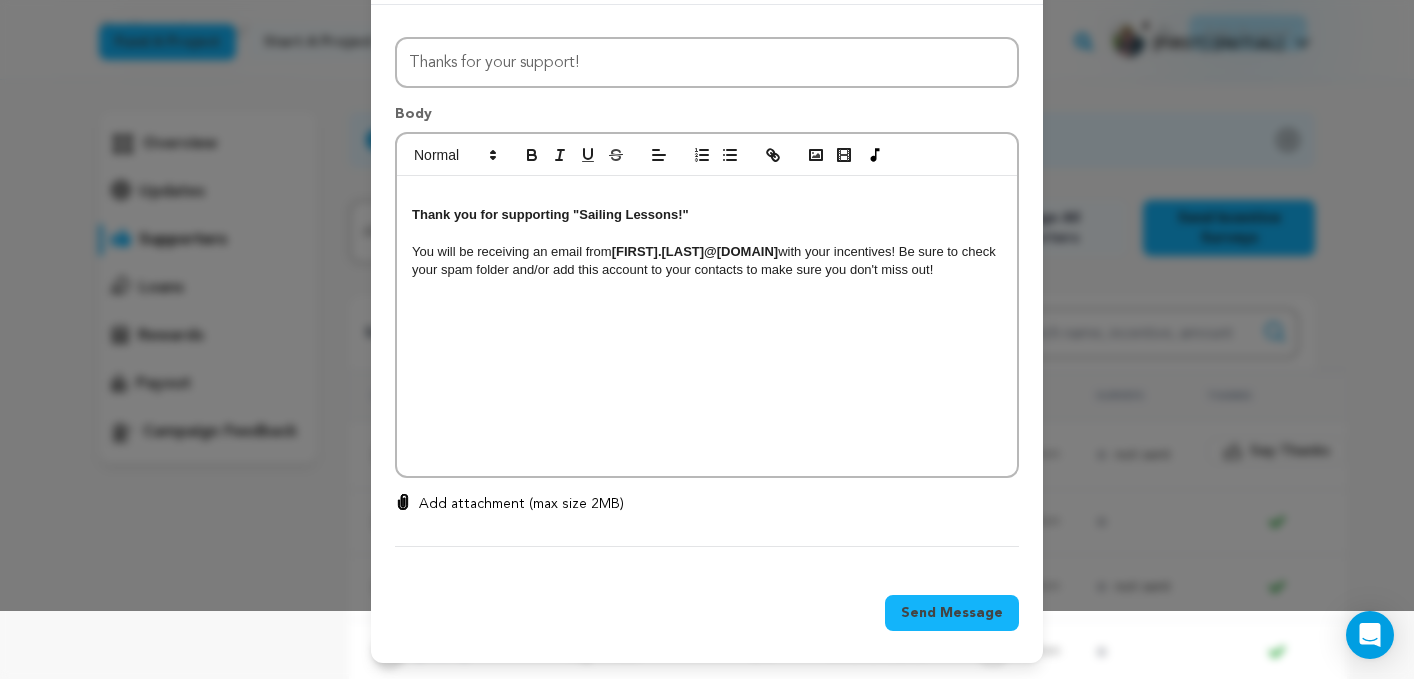 click on "Send Message" at bounding box center [952, 613] 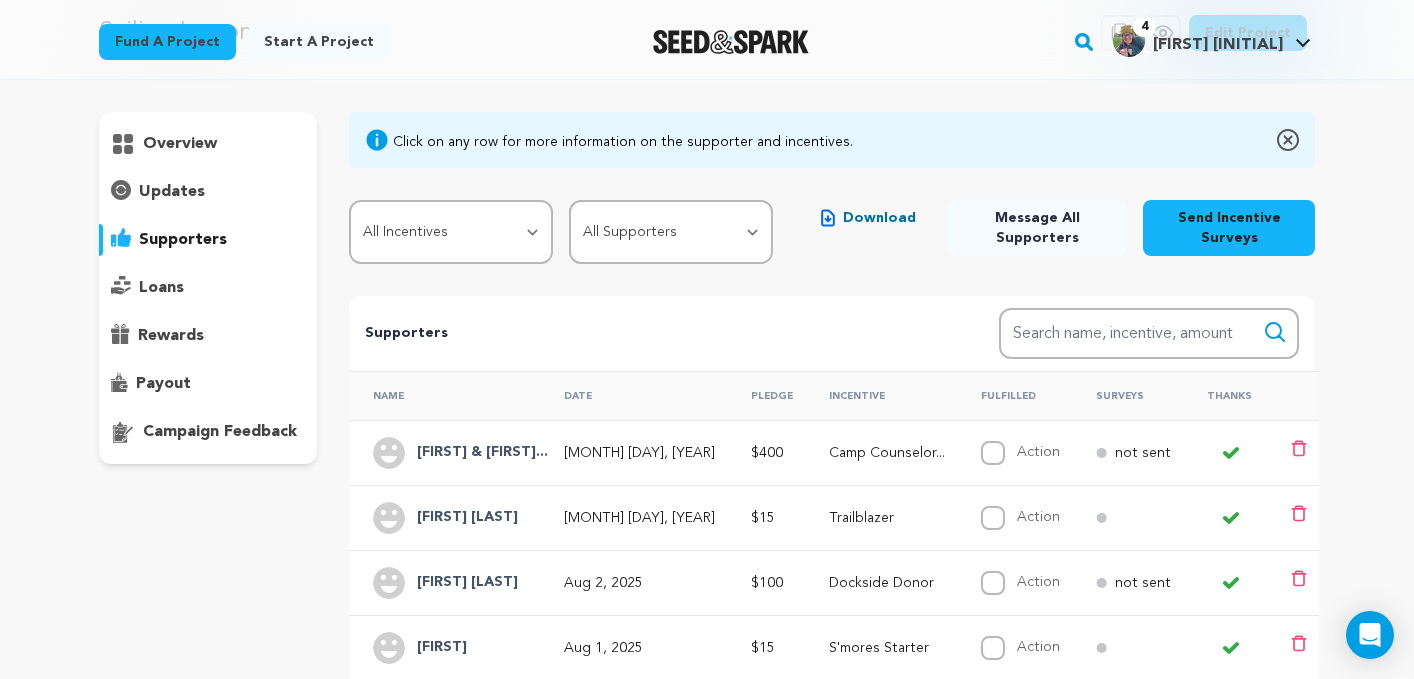 click on "[FIRST] & [FIRST]..." at bounding box center [482, 453] 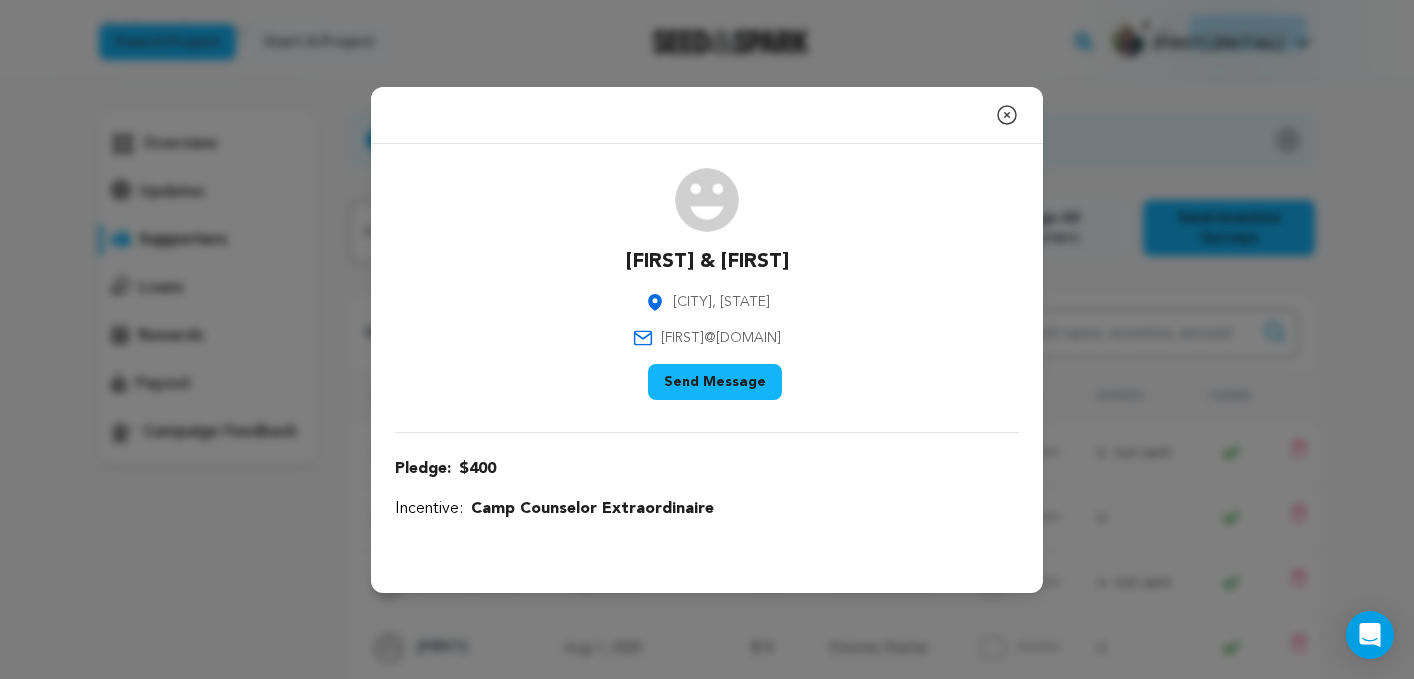 click on "greedotherodian20@gmail.com" at bounding box center (721, 338) 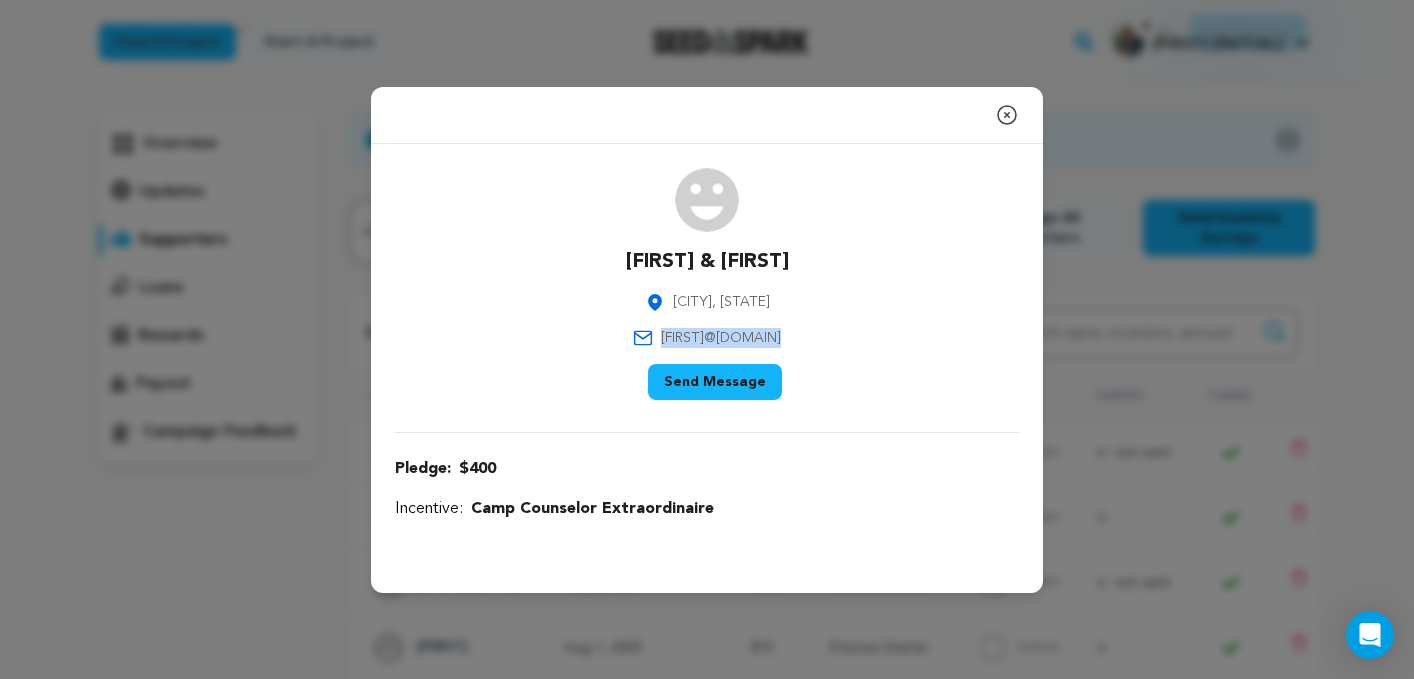 click on "greedotherodian20@gmail.com" at bounding box center [721, 338] 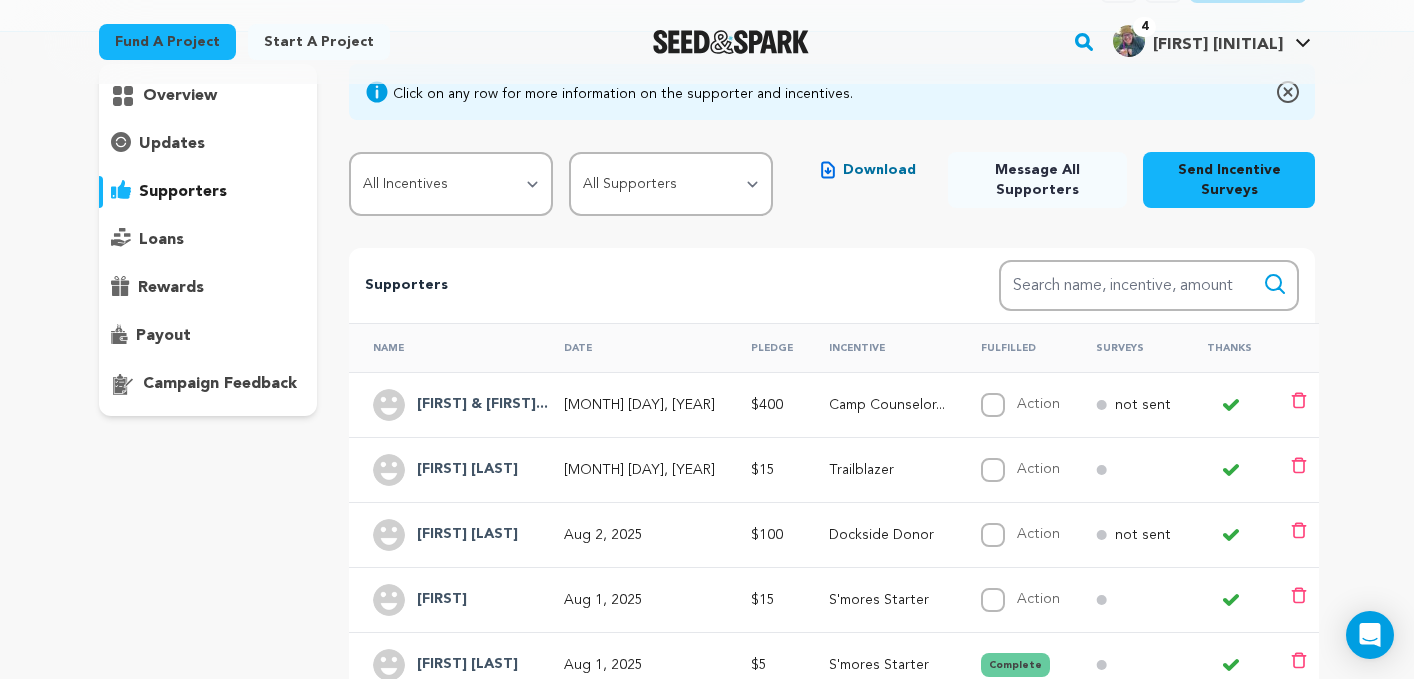 scroll, scrollTop: 148, scrollLeft: 0, axis: vertical 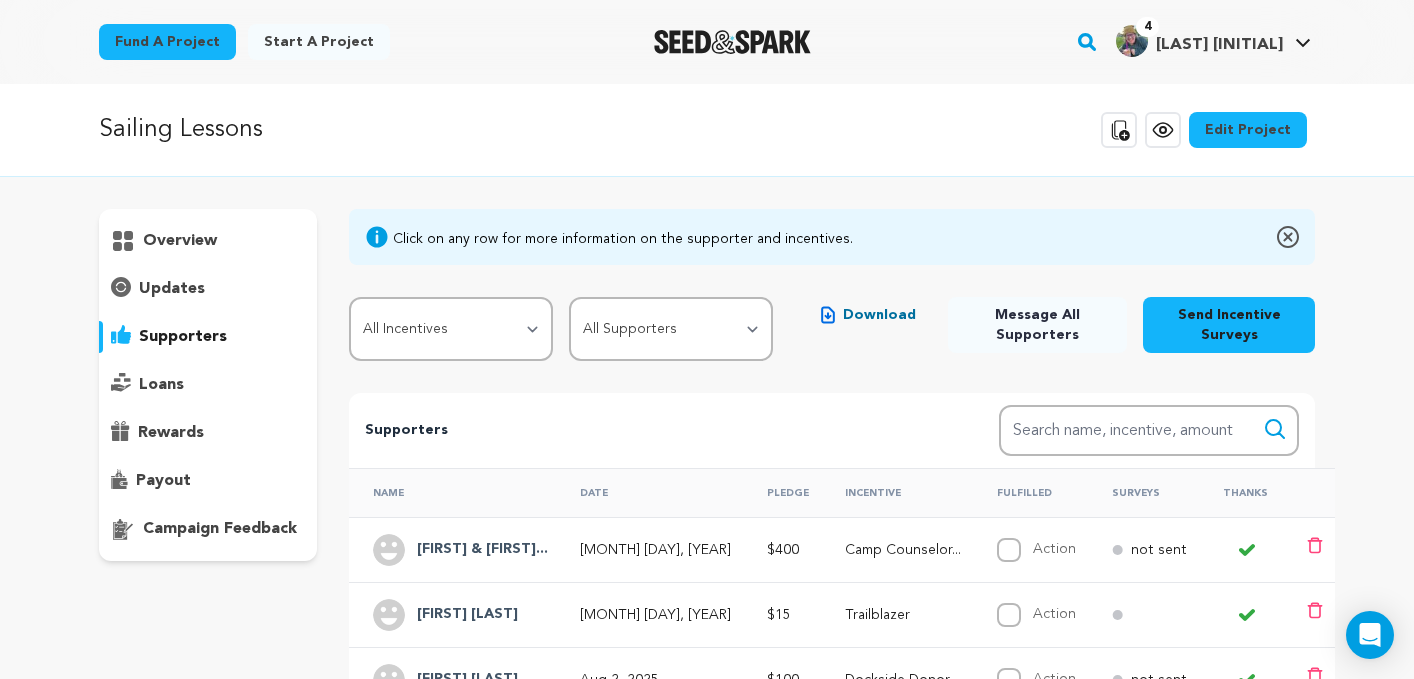 click on "overview" at bounding box center (180, 241) 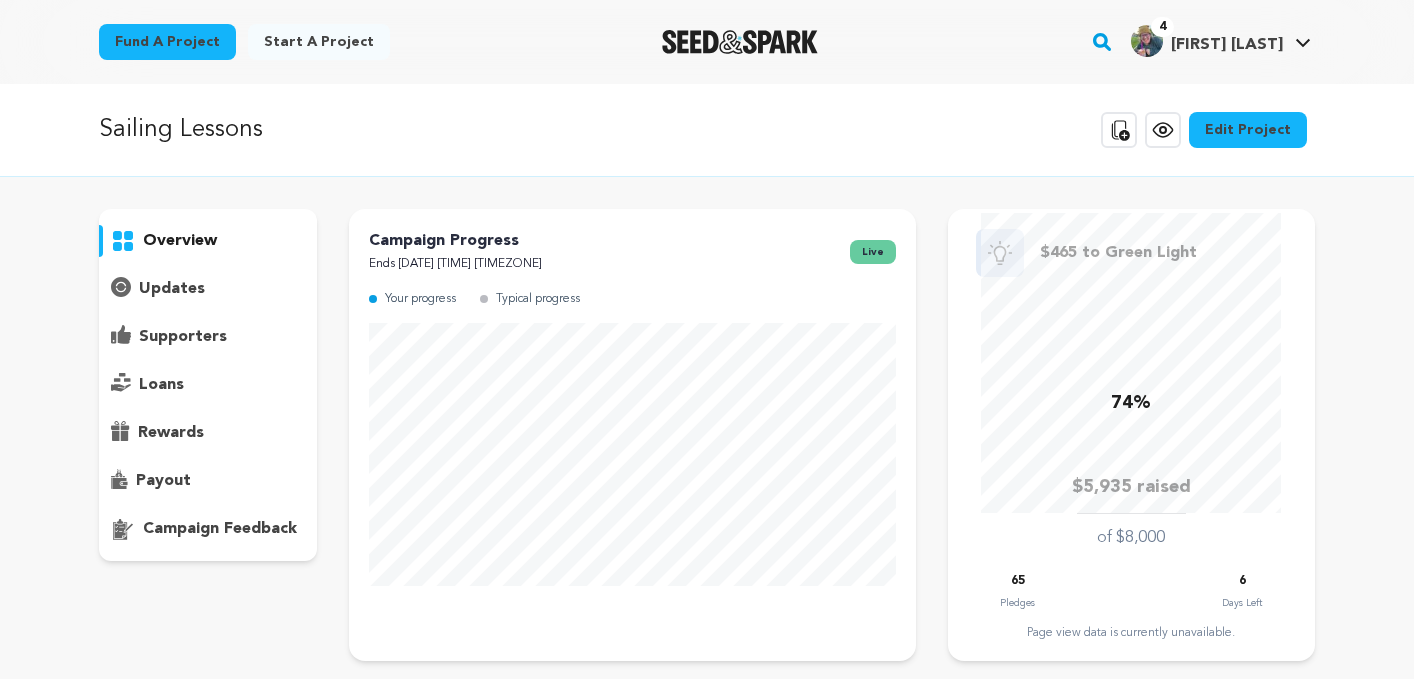 scroll, scrollTop: 0, scrollLeft: 0, axis: both 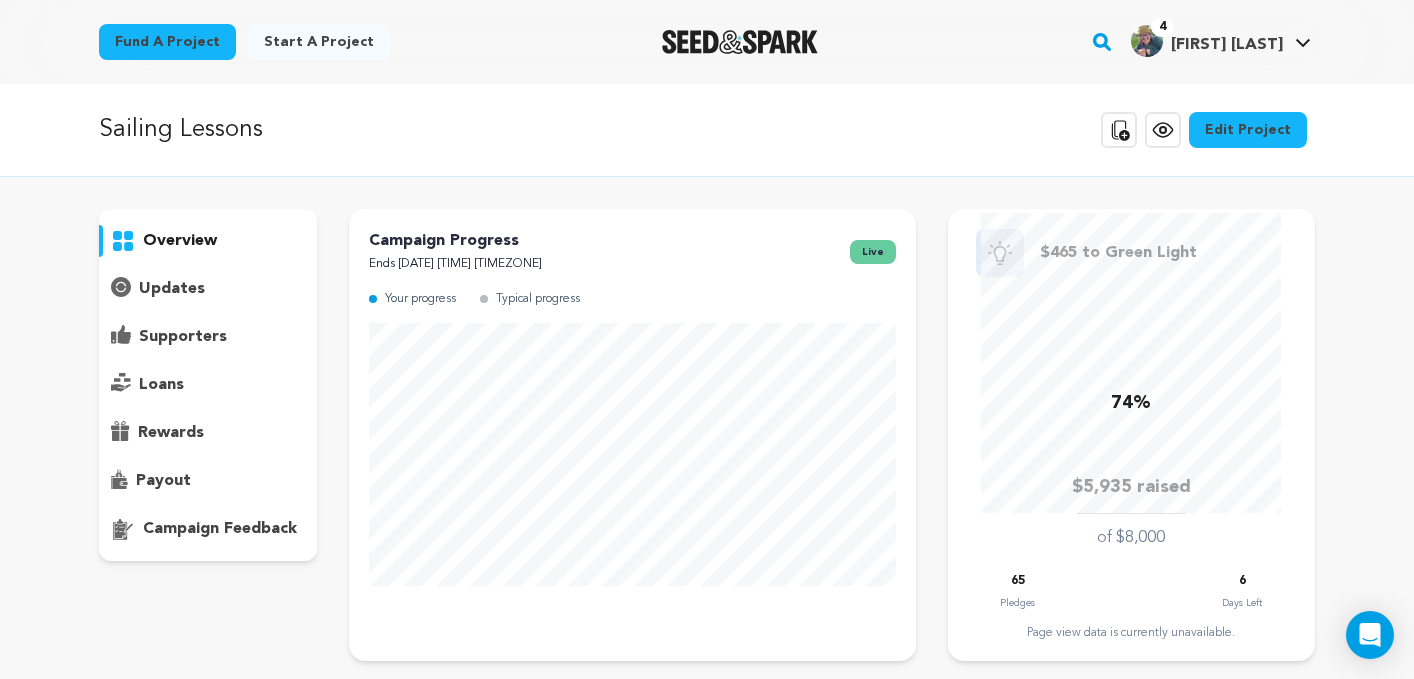 click on "updates" at bounding box center [172, 289] 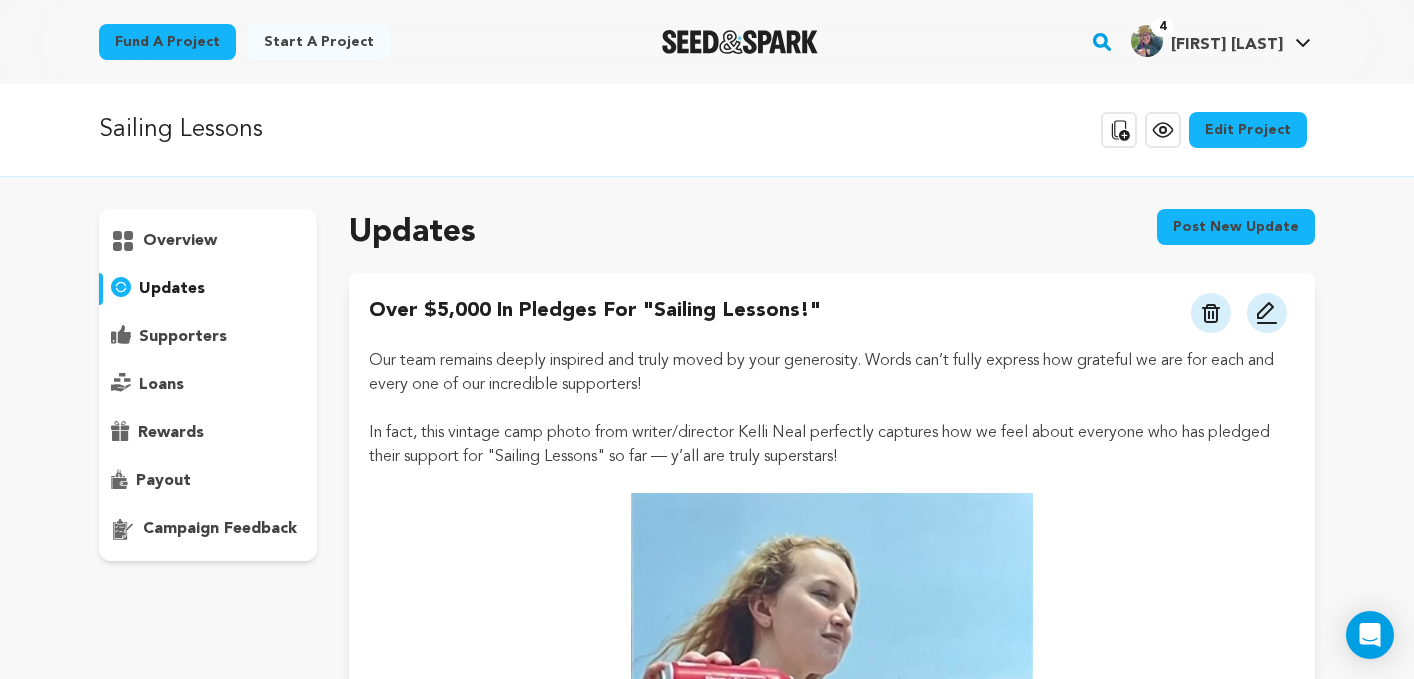 scroll, scrollTop: 25, scrollLeft: 0, axis: vertical 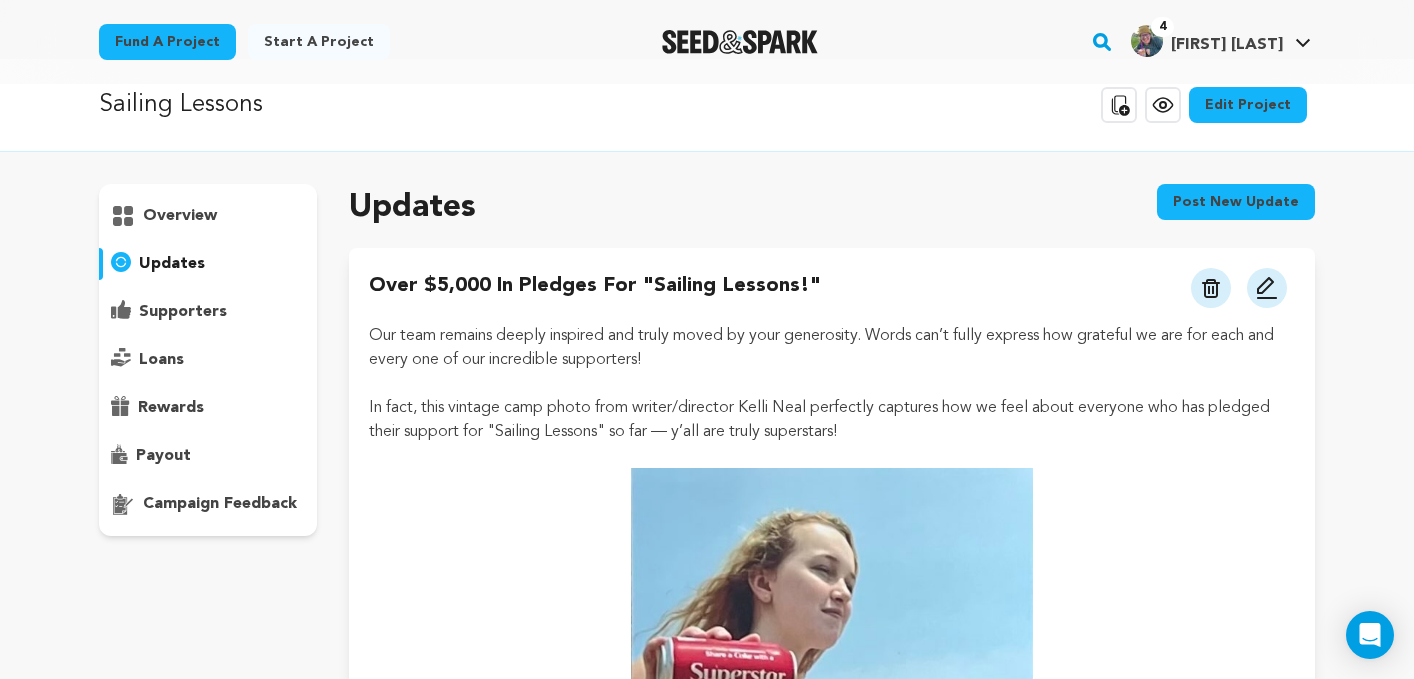 click on "Post new update" at bounding box center [1236, 202] 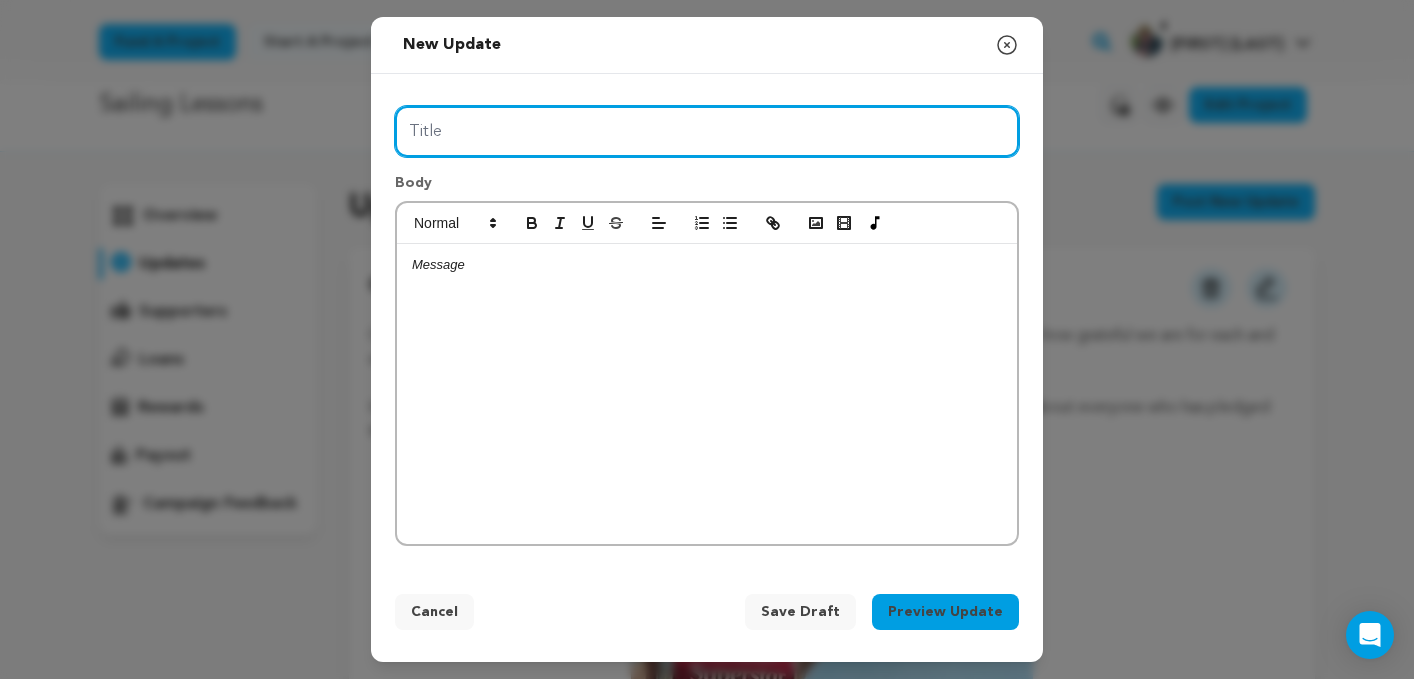 click on "Title" at bounding box center (707, 131) 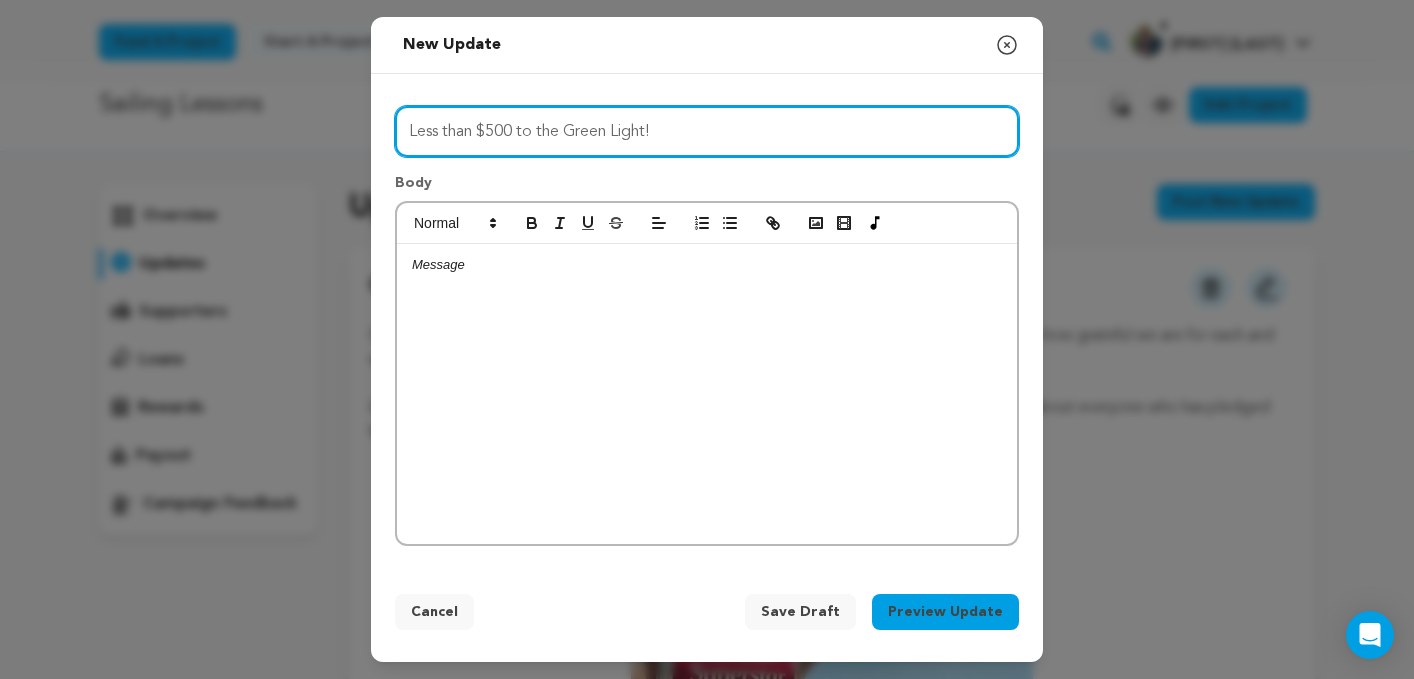 type on "Less than $500 to the Green Light!" 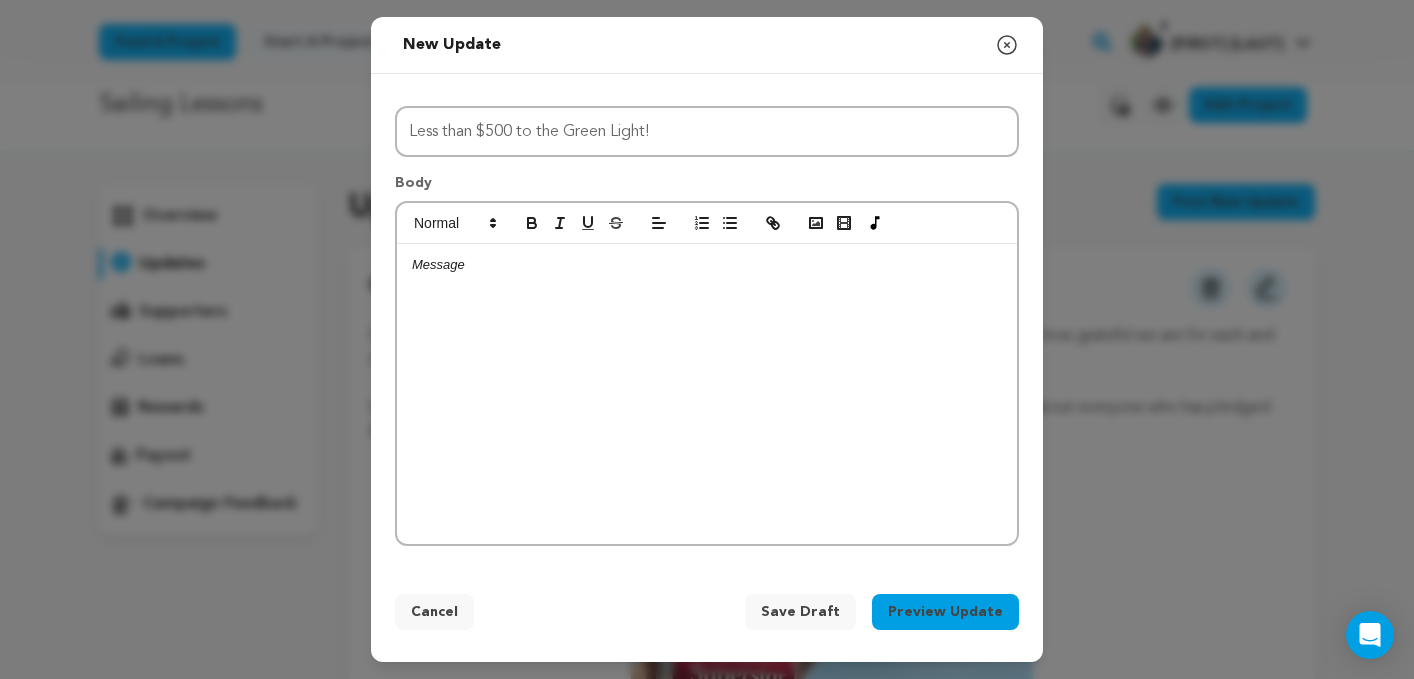 click at bounding box center (707, 265) 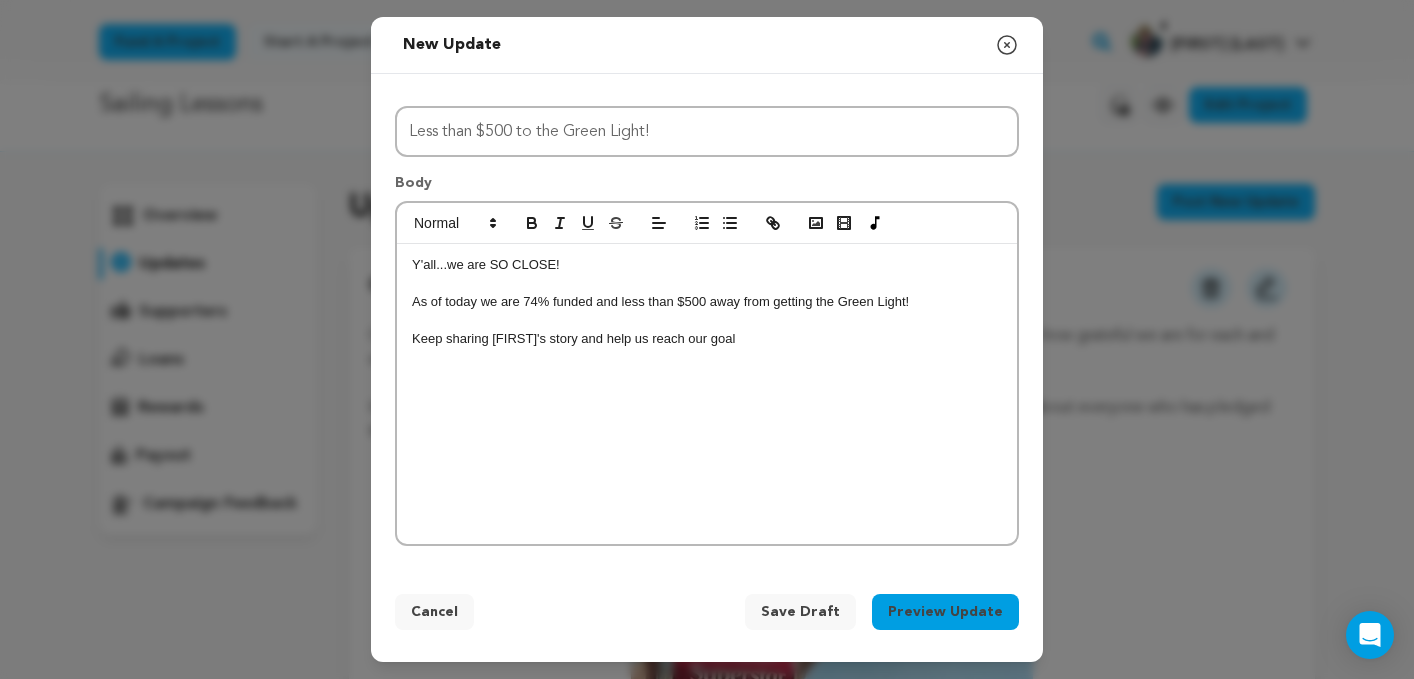 click on "Keep sharing Paige's story and help us reach our goal" at bounding box center [707, 339] 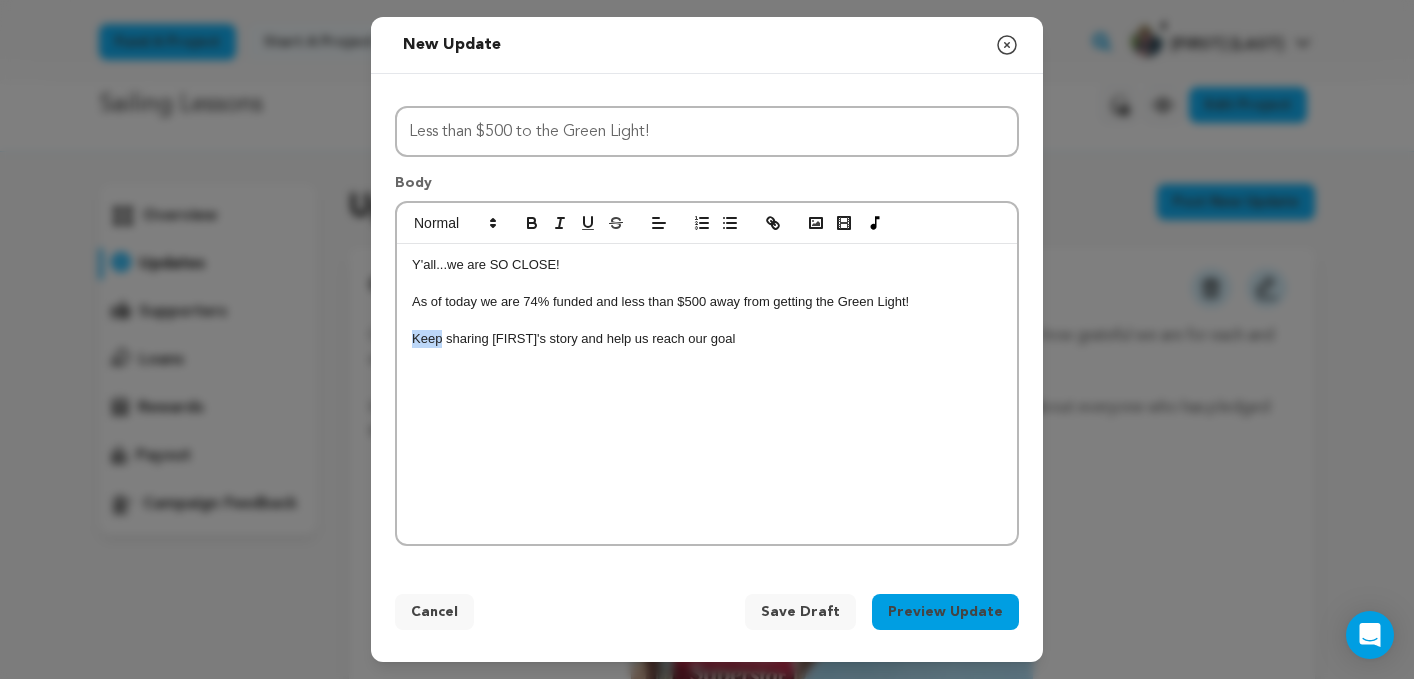 click on "Keep sharing Paige's story and help us reach our goal" at bounding box center (707, 339) 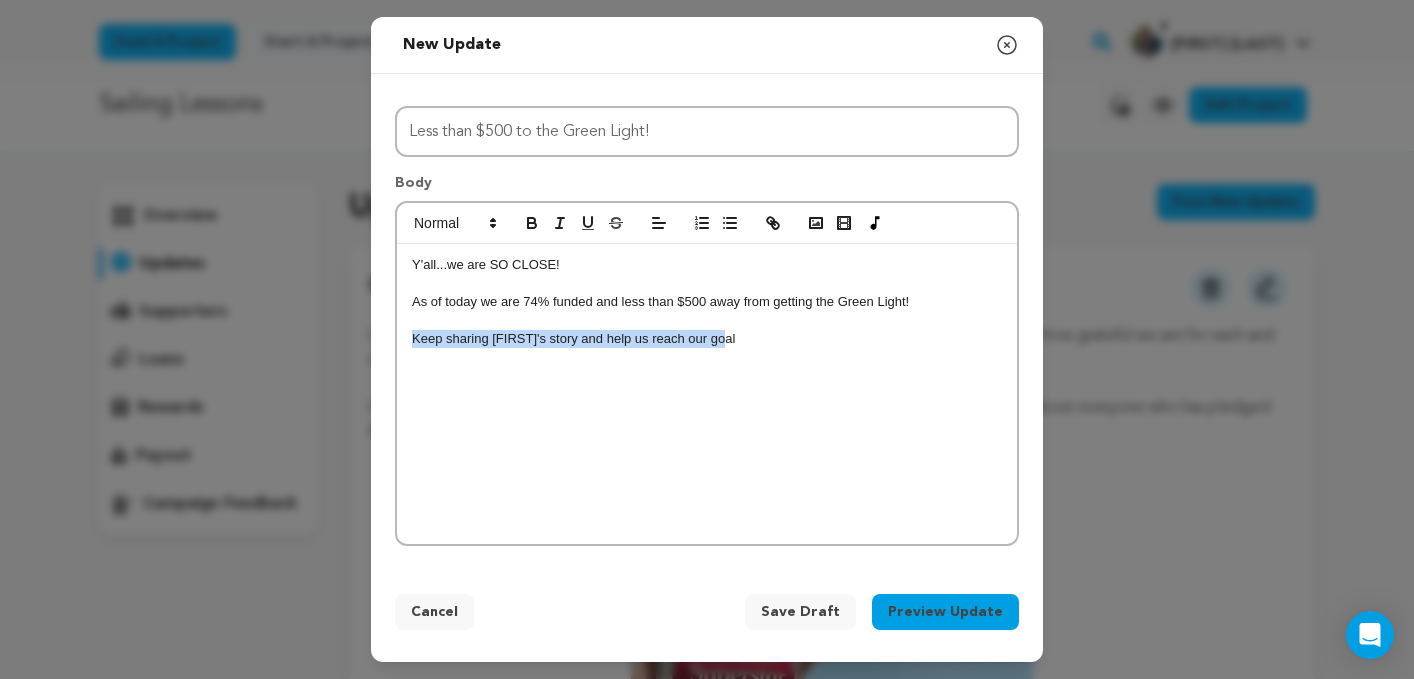 click on "Keep sharing Paige's story and help us reach our goal" at bounding box center (707, 339) 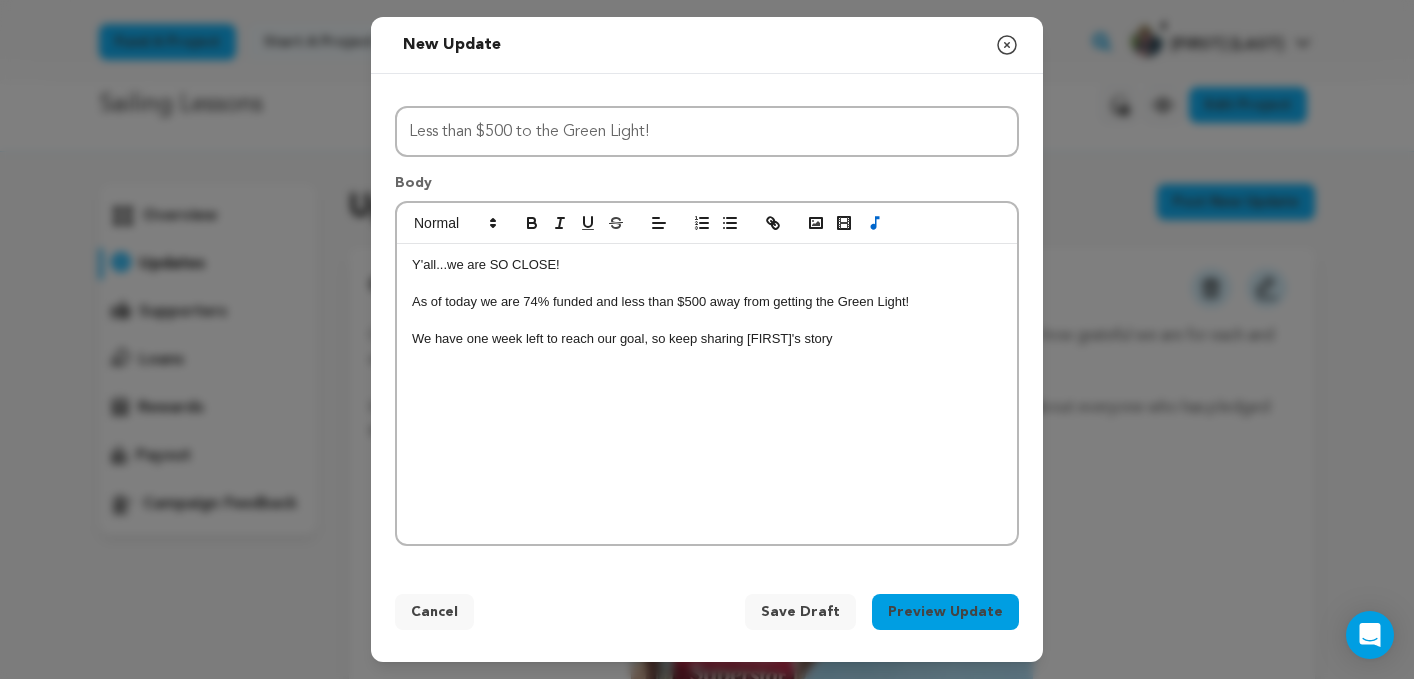 type 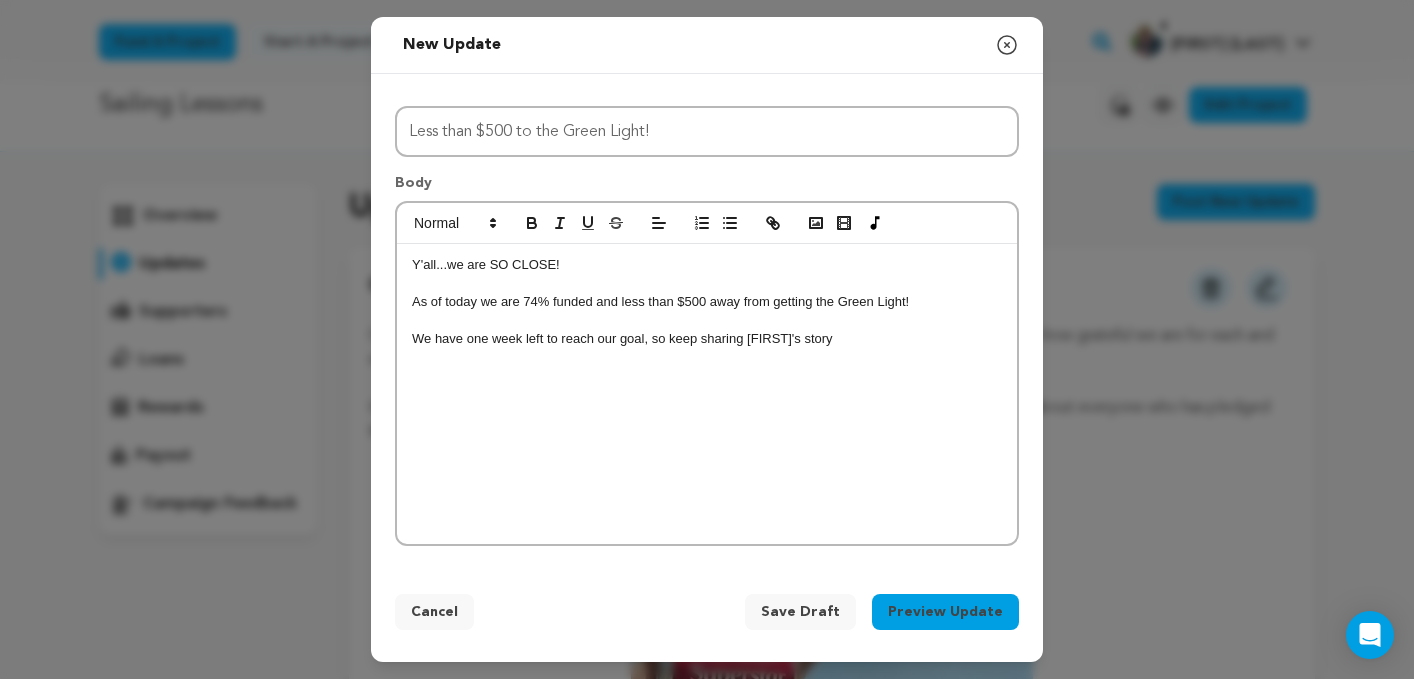 click on "We have one week left to reach our goal, so keep sharing Paige's story" at bounding box center [707, 339] 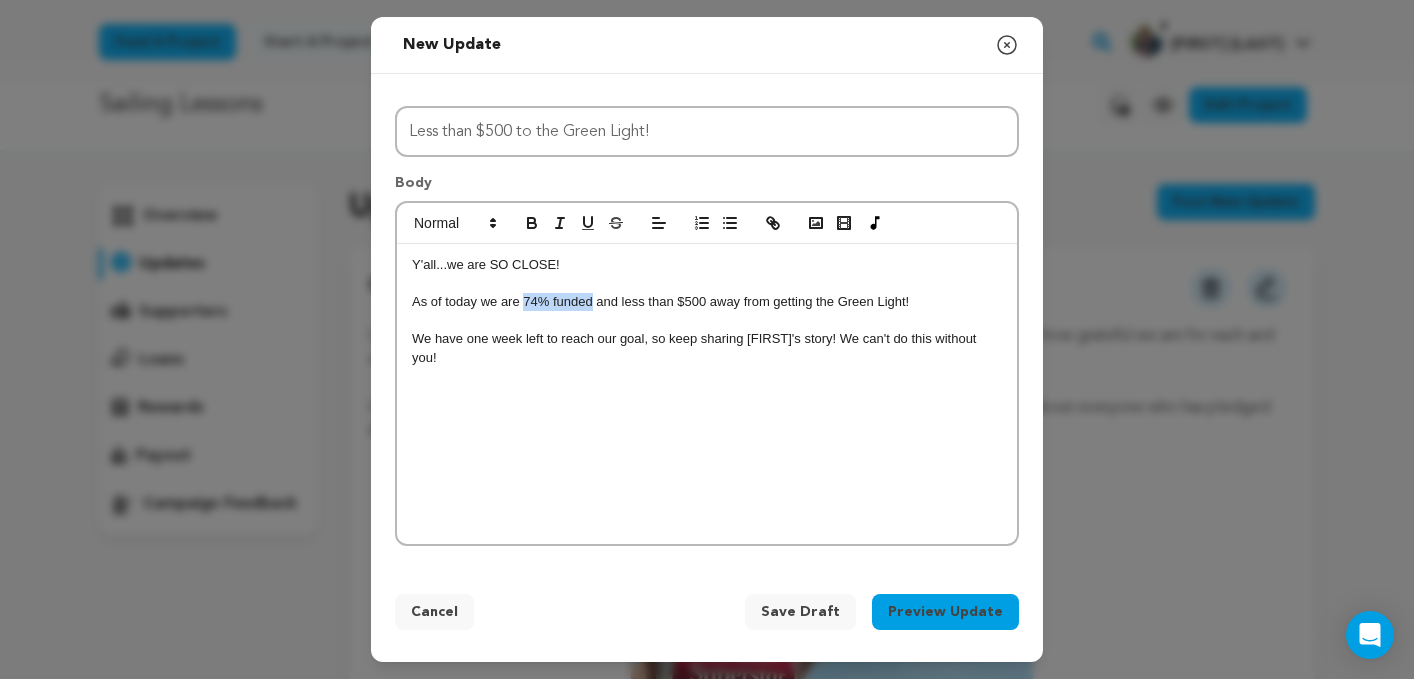 drag, startPoint x: 523, startPoint y: 303, endPoint x: 592, endPoint y: 303, distance: 69 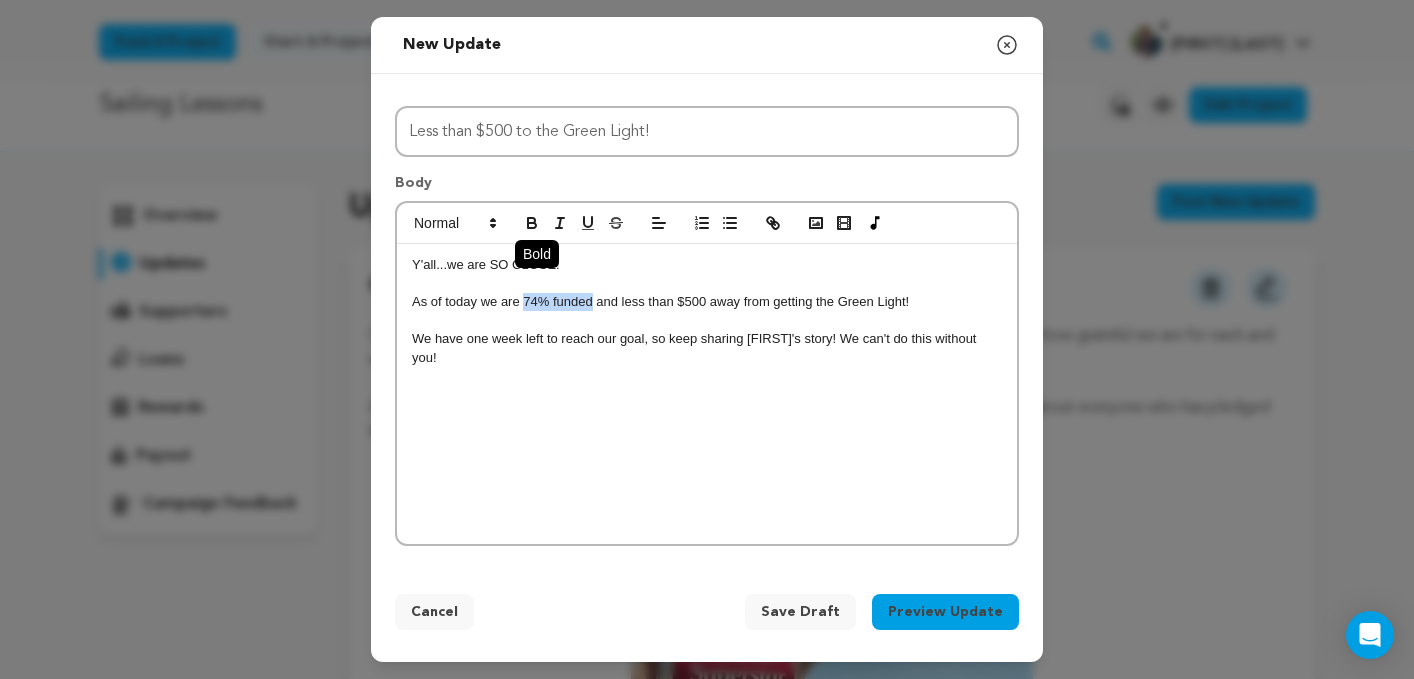 click 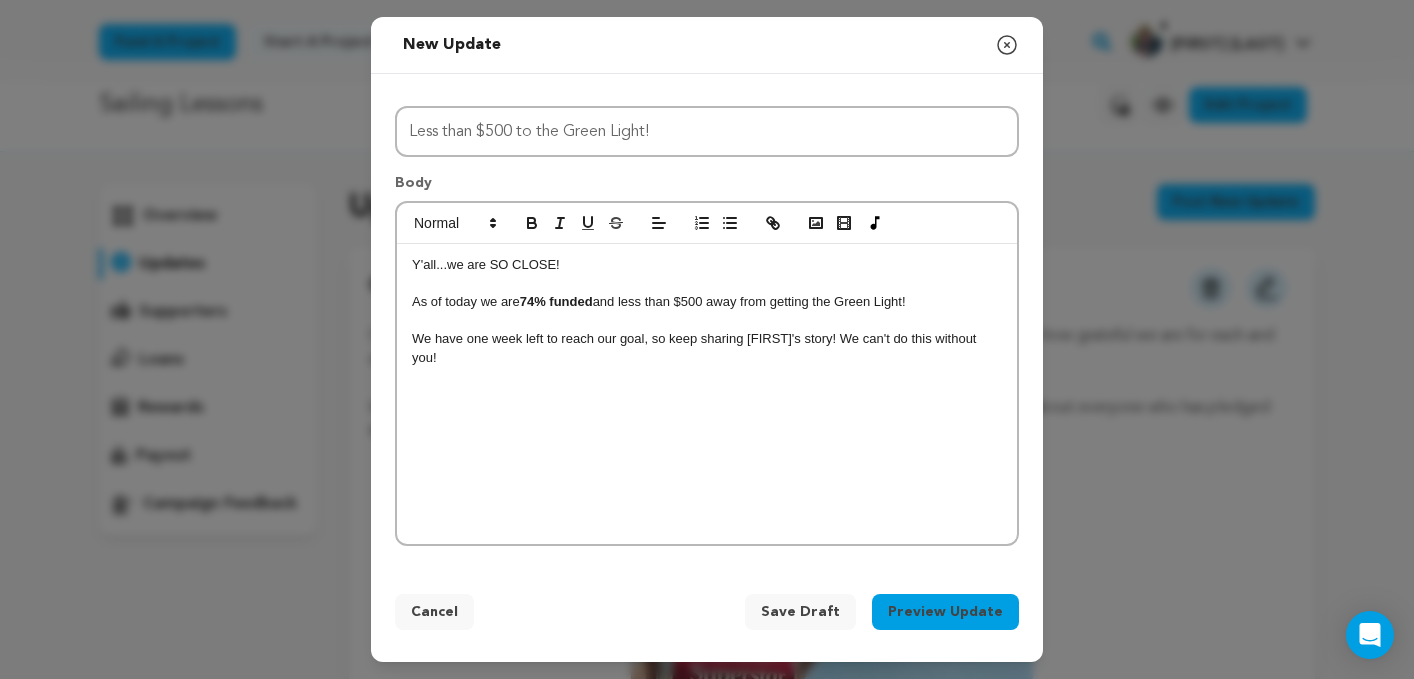 drag, startPoint x: 625, startPoint y: 302, endPoint x: 913, endPoint y: 295, distance: 288.08505 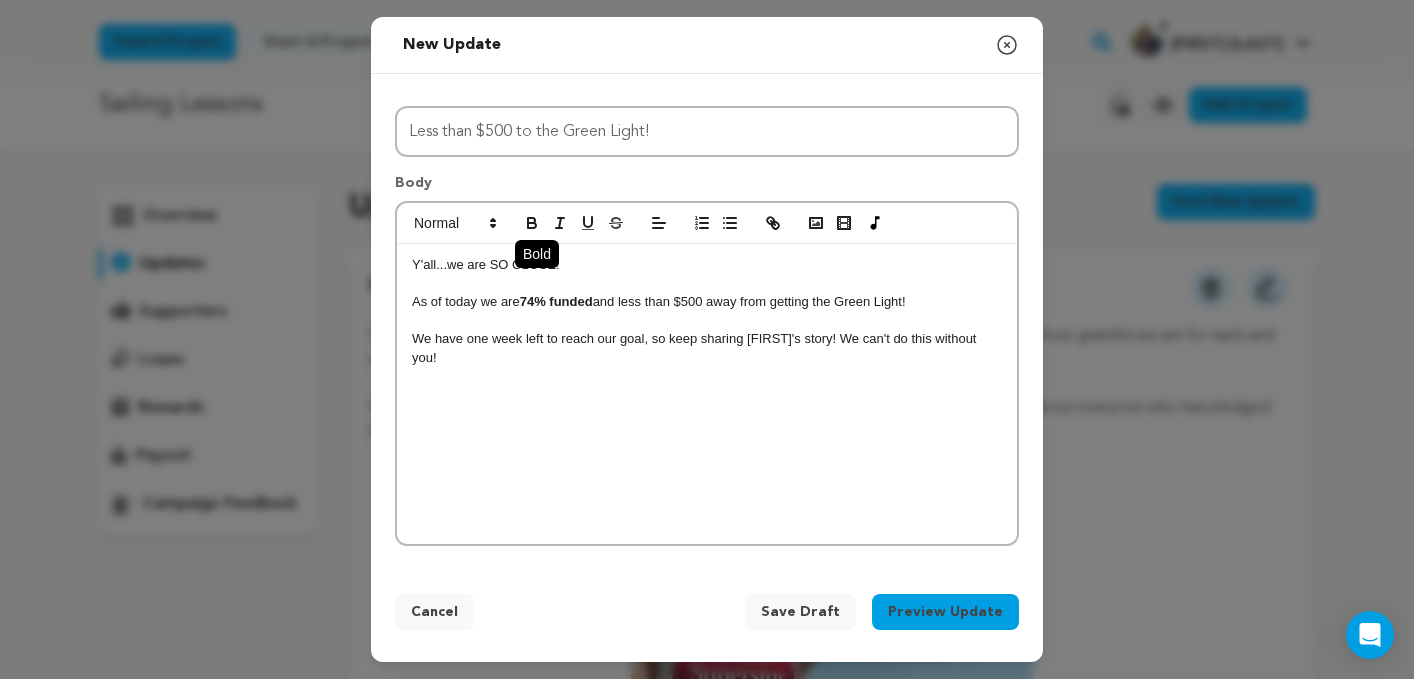 click 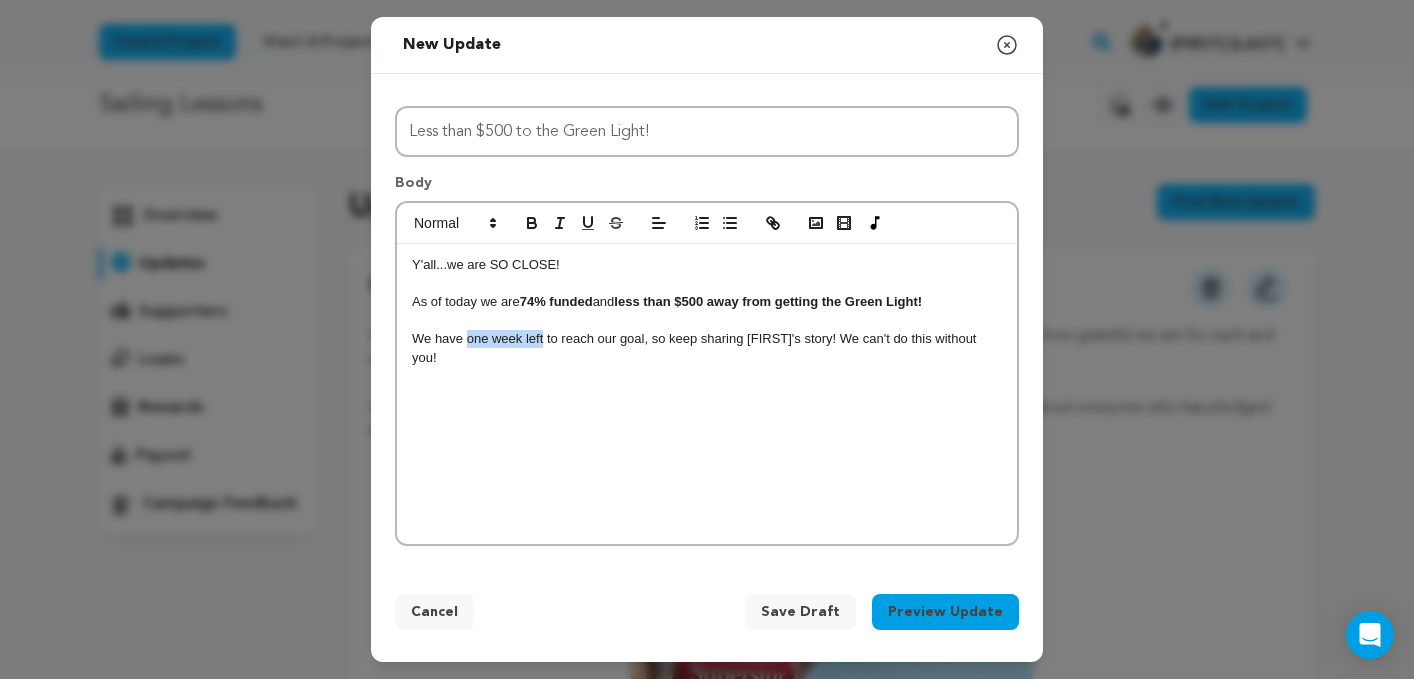 drag, startPoint x: 467, startPoint y: 340, endPoint x: 545, endPoint y: 336, distance: 78.10249 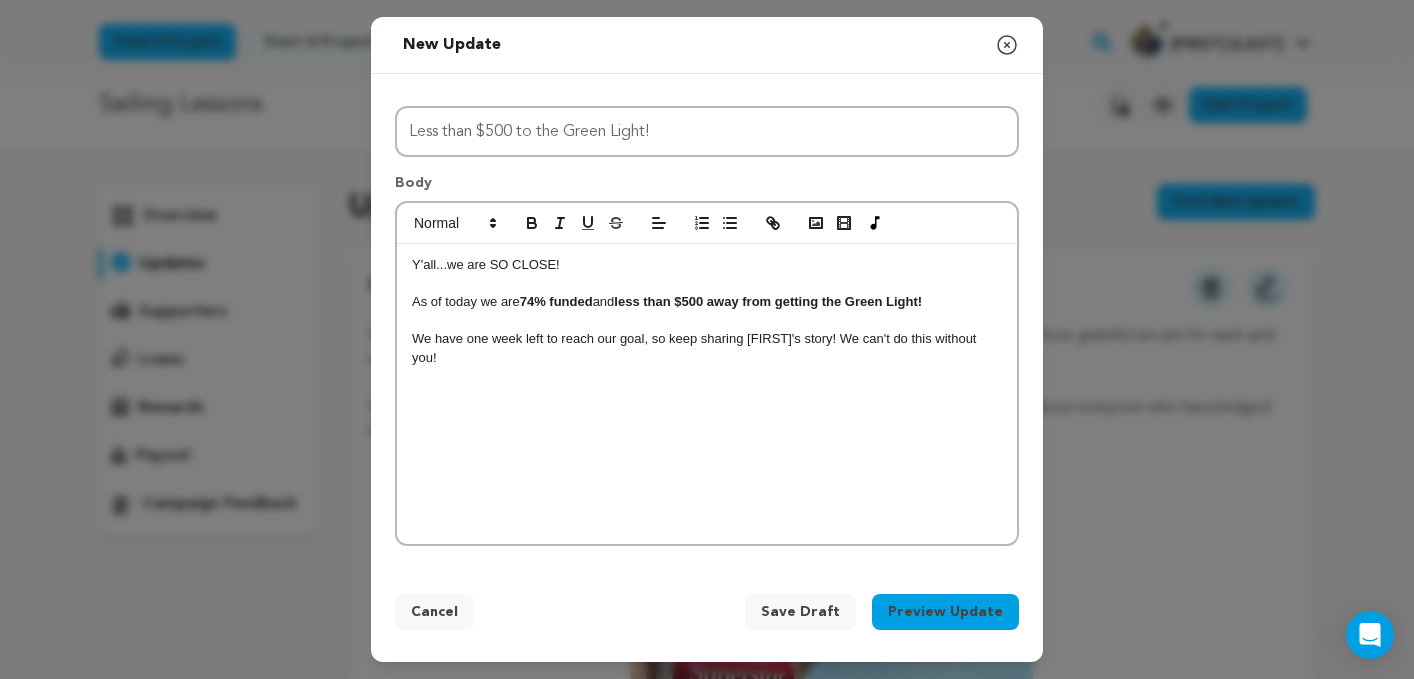 click at bounding box center [707, 224] 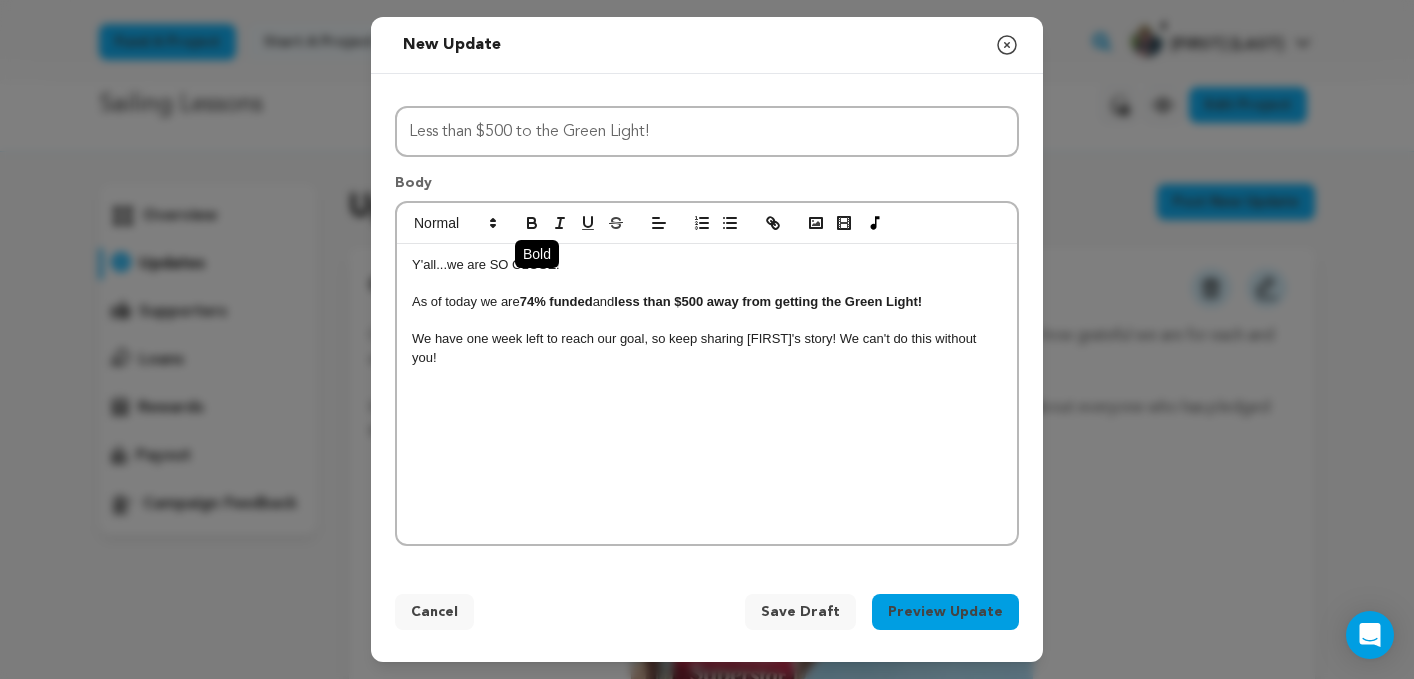 click 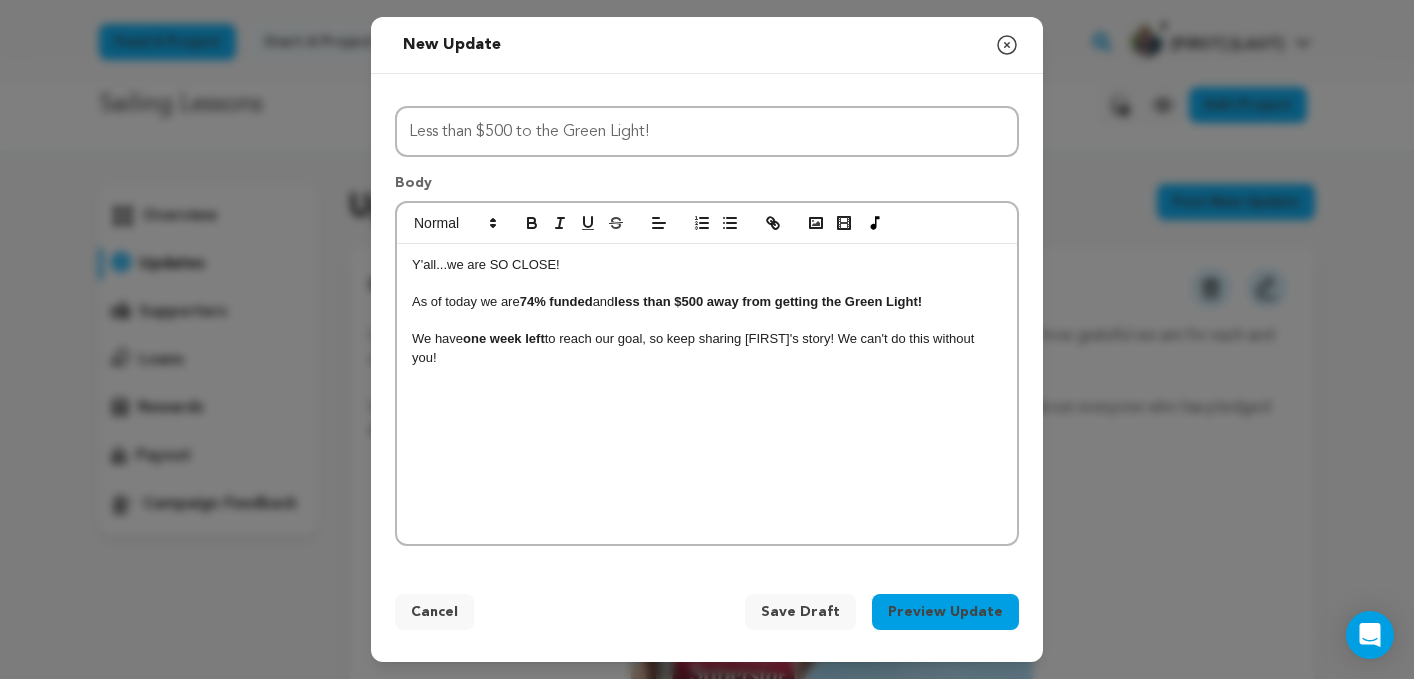 click on "Y'all...we are SO CLOSE!  As of today we are  74% funded  and  less than $500 away from getting the Green Light! We have  one week left  to reach our goal, so keep sharing Paige's story! We can't do this without you!" at bounding box center (707, 394) 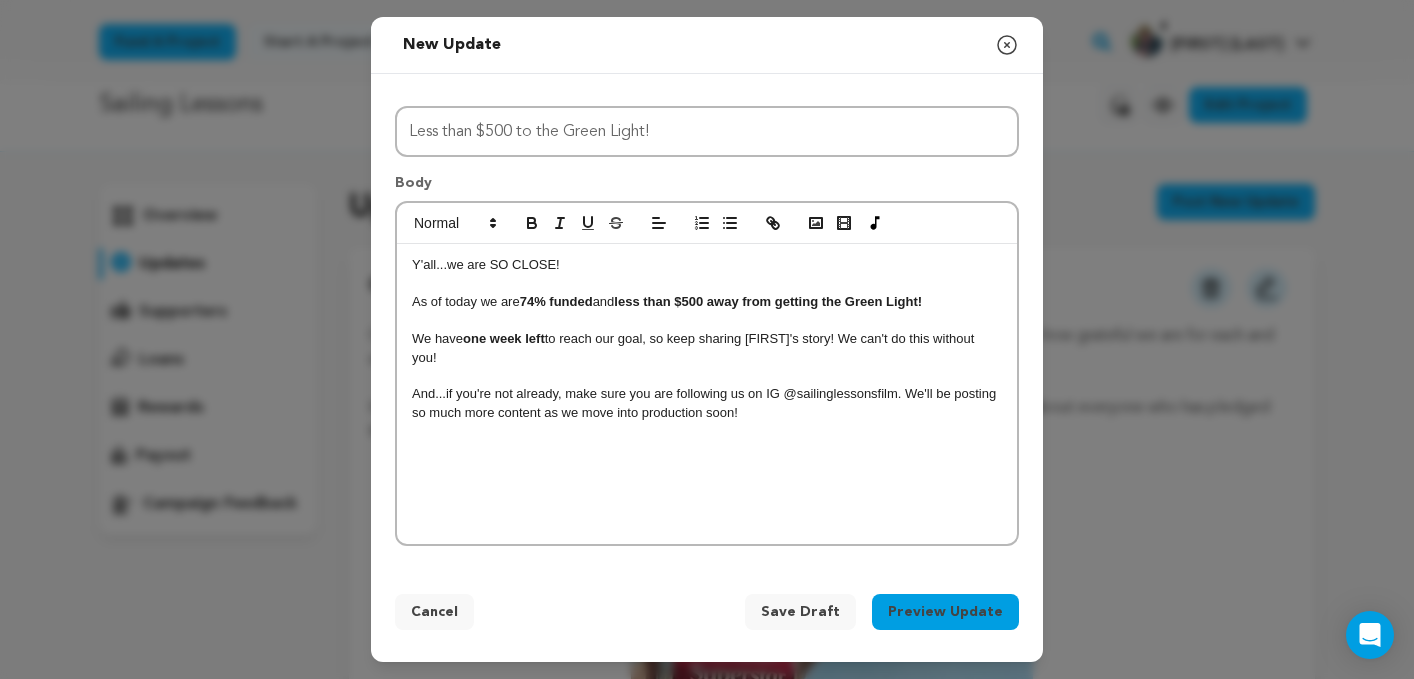 click on "And...if you're not already, make sure you are following us on IG @sailinglessonsfilm. We'll be posting so much more content as we move into production soon!" at bounding box center (707, 403) 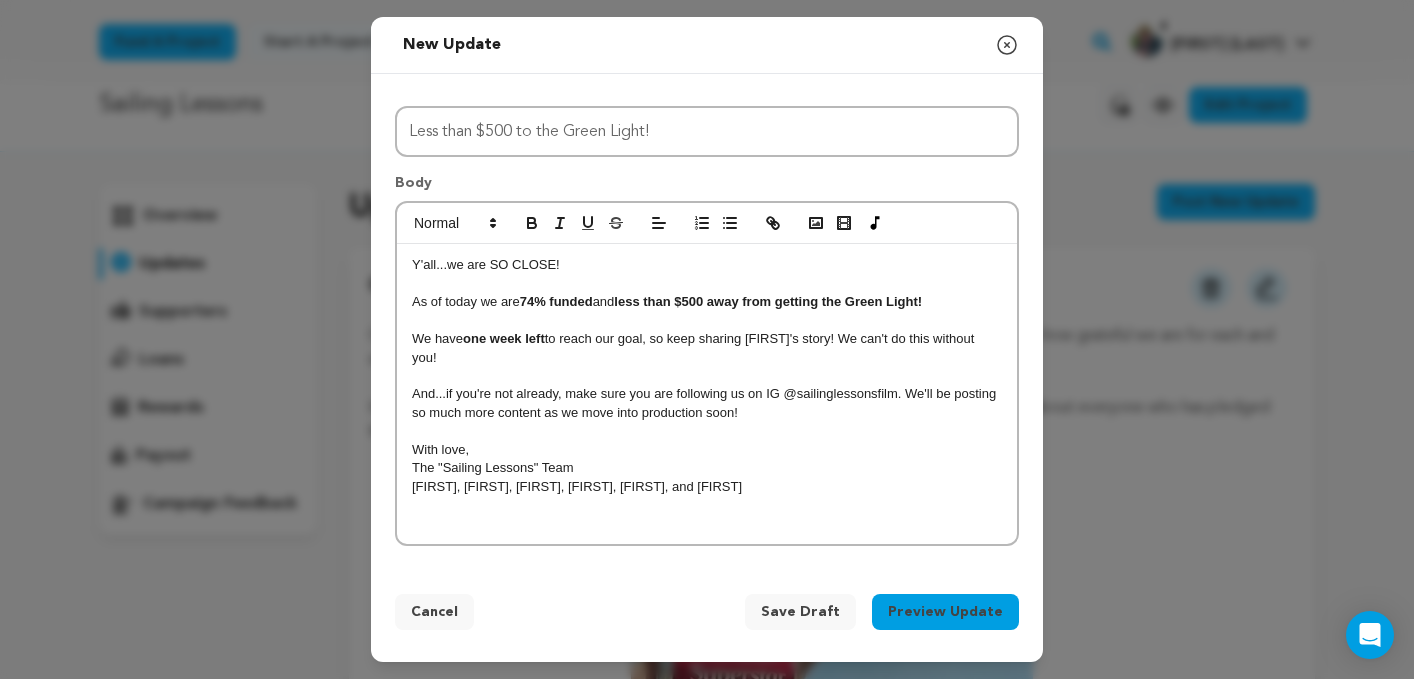 click on "Preview Update" at bounding box center (945, 612) 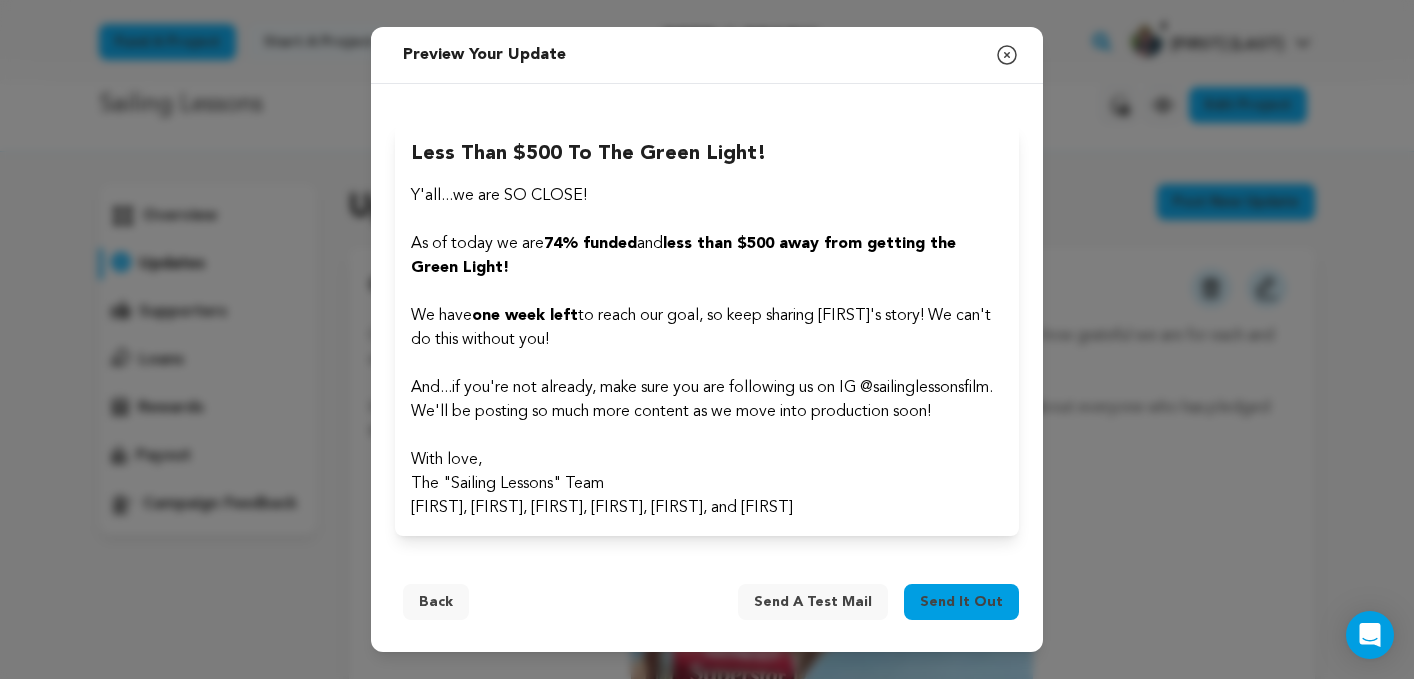 scroll, scrollTop: 2, scrollLeft: 0, axis: vertical 